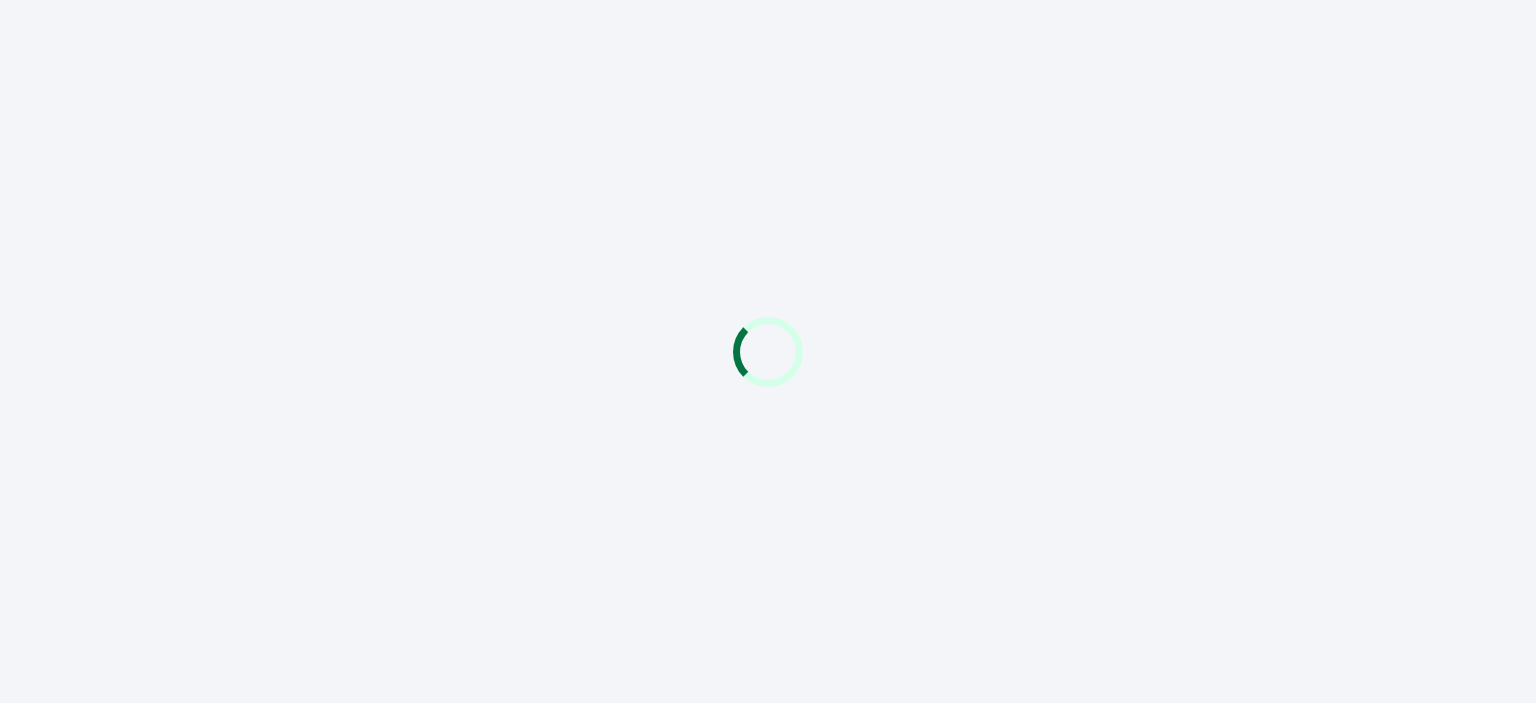 scroll, scrollTop: 0, scrollLeft: 0, axis: both 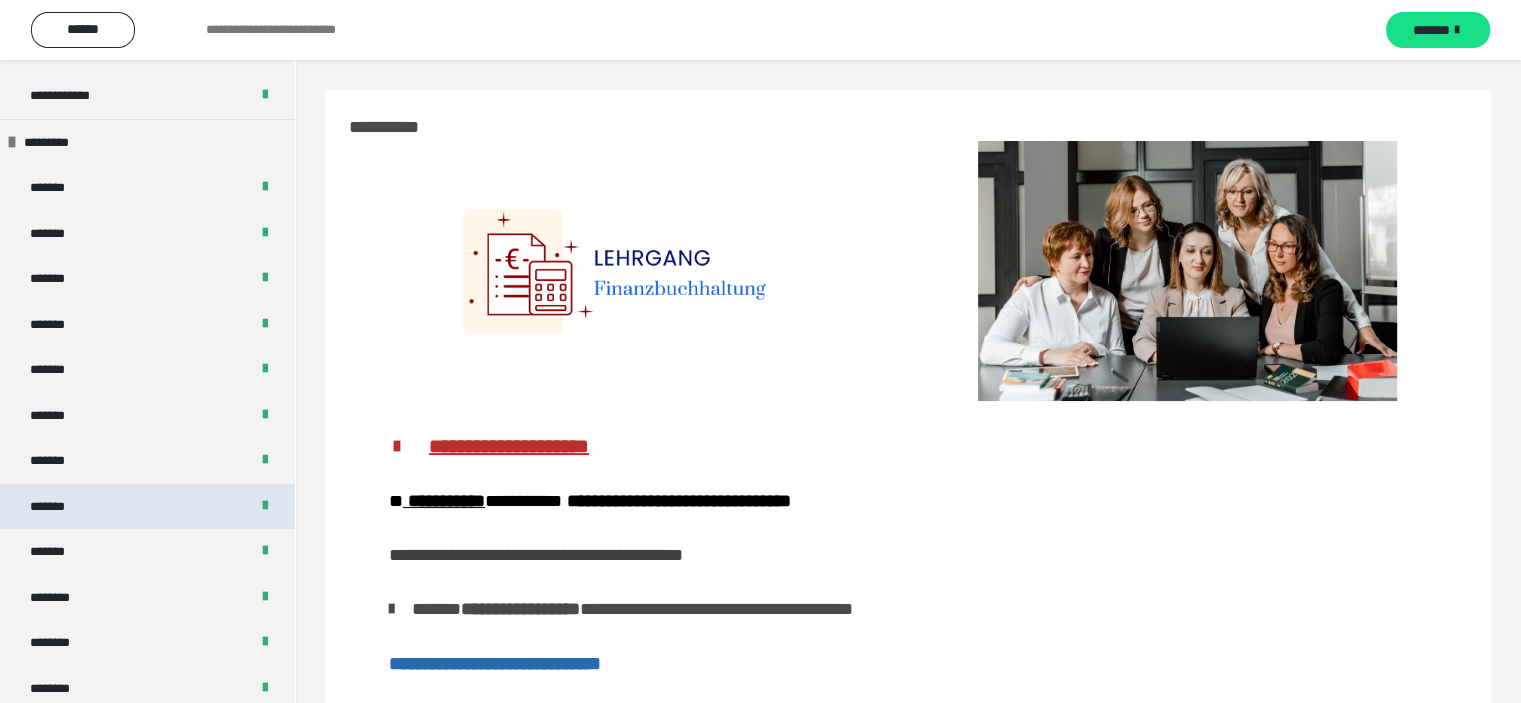 click on "*******" at bounding box center [58, 507] 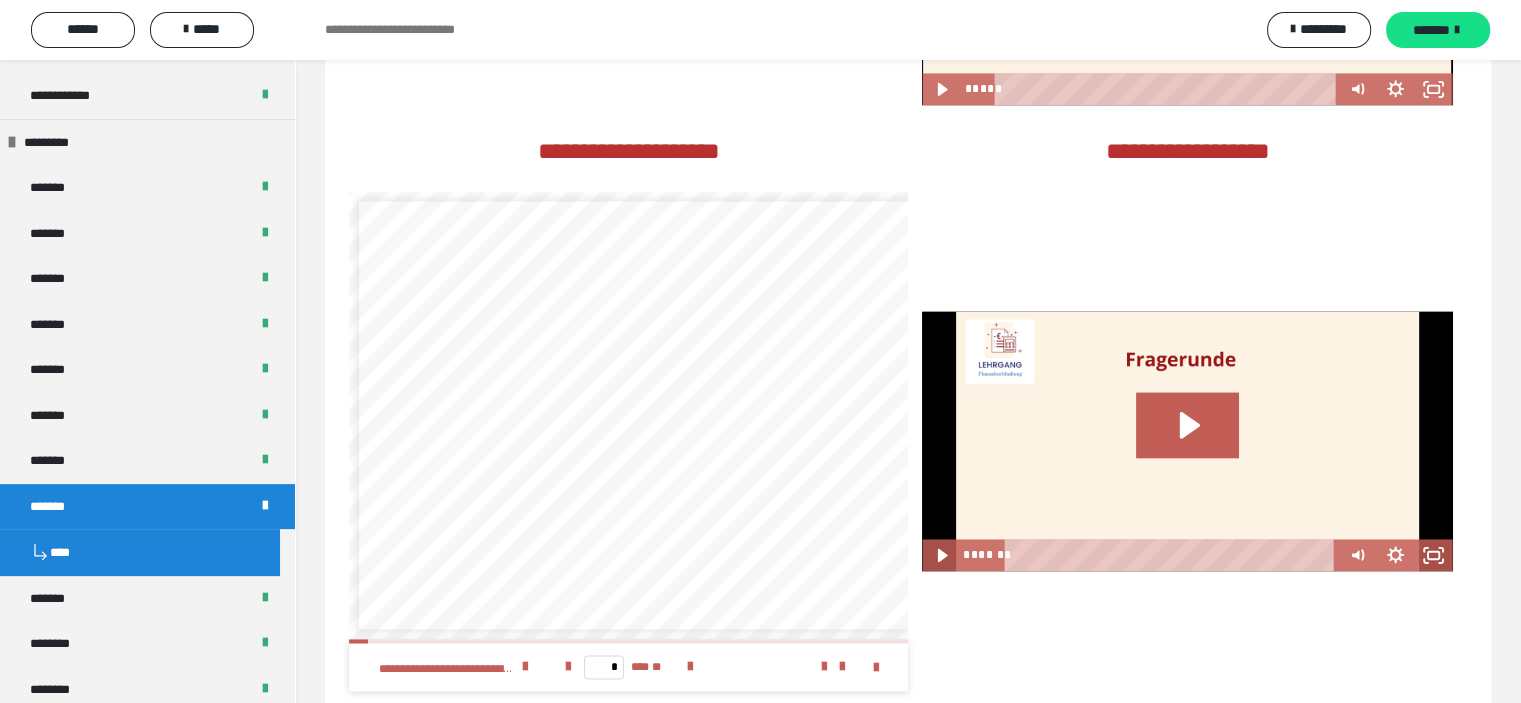 scroll, scrollTop: 3021, scrollLeft: 0, axis: vertical 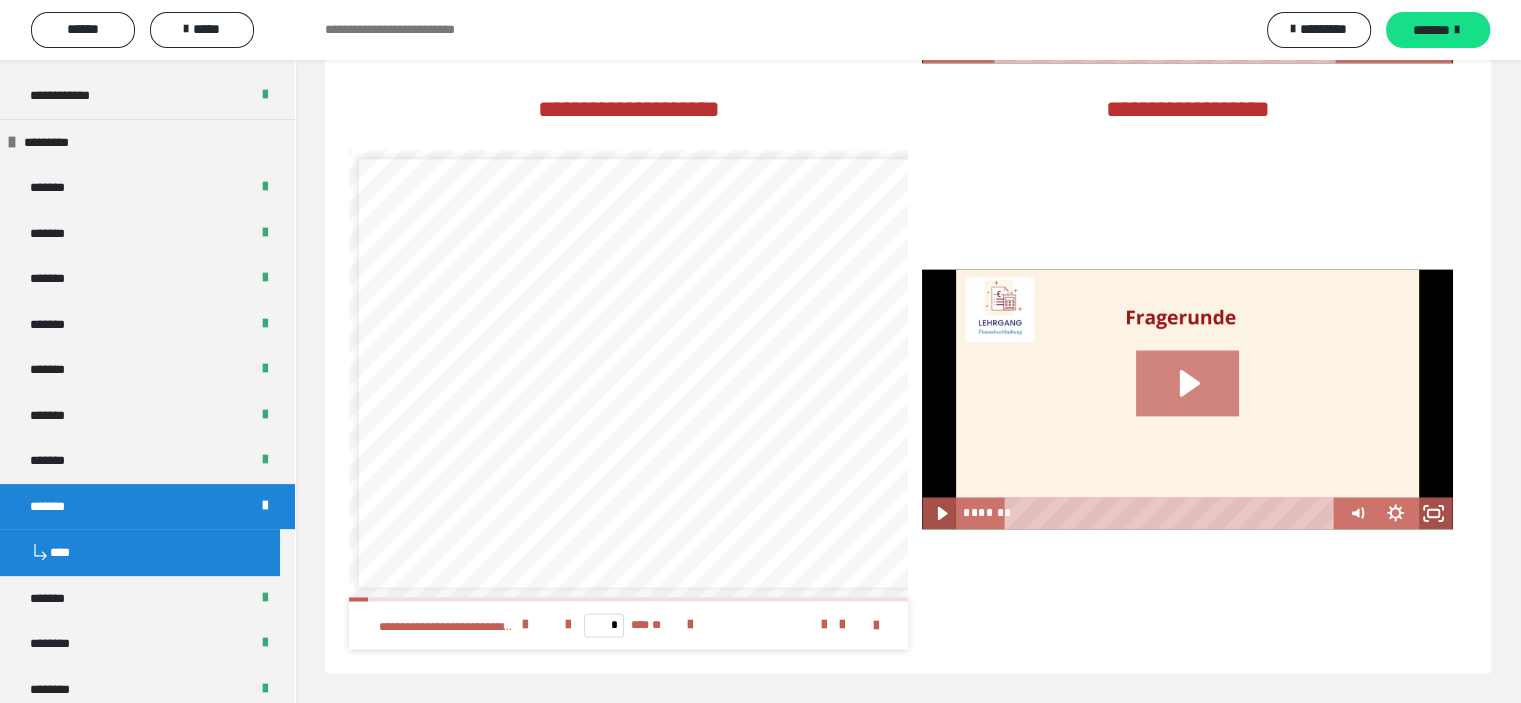 click 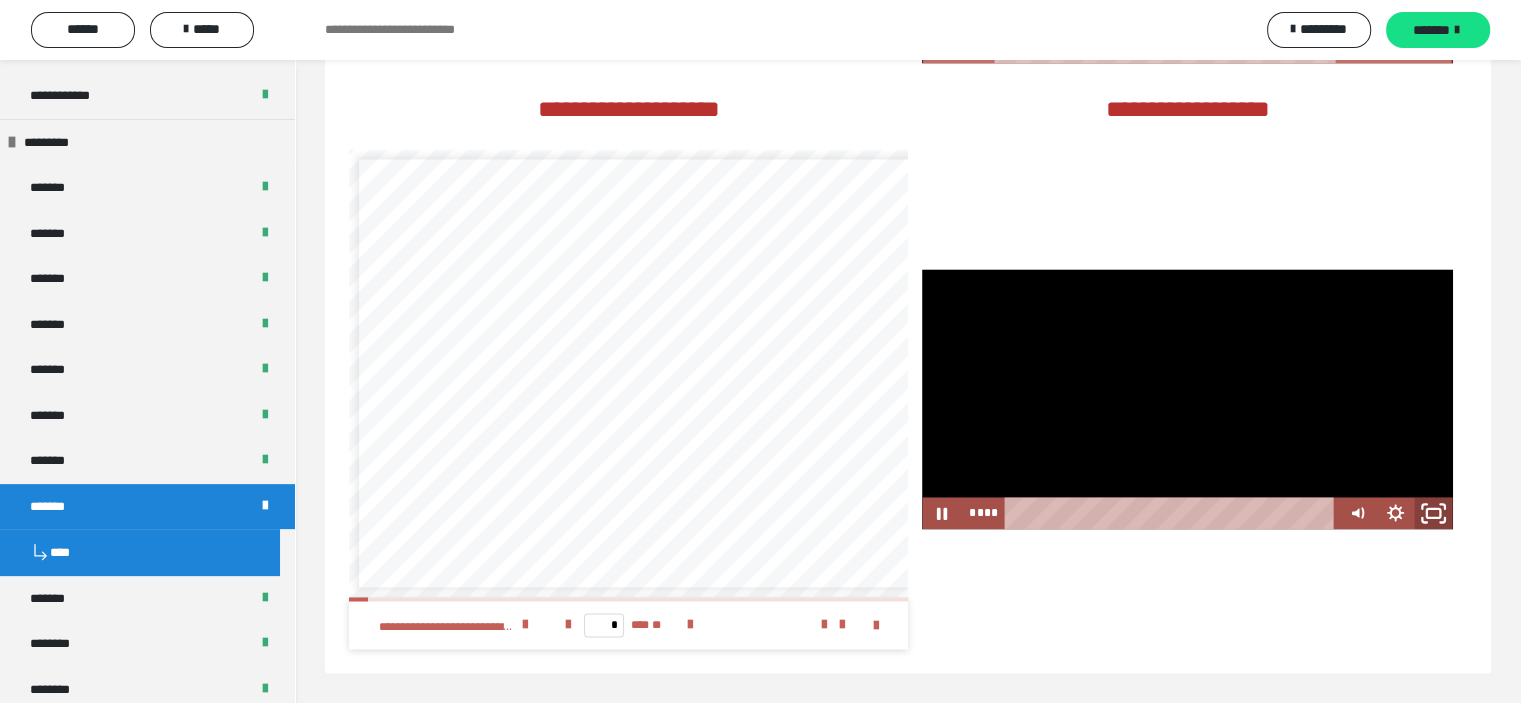 click 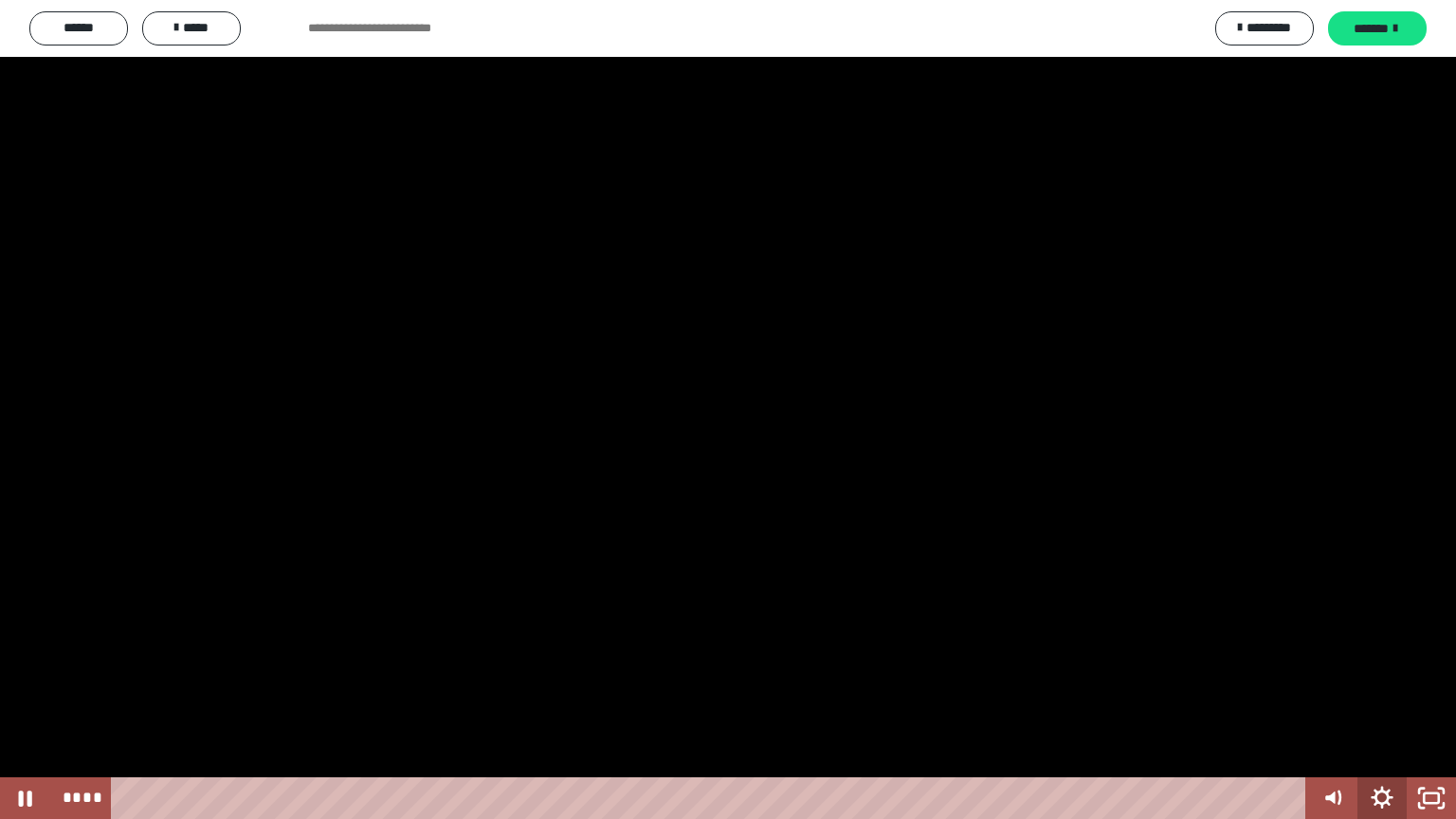 click 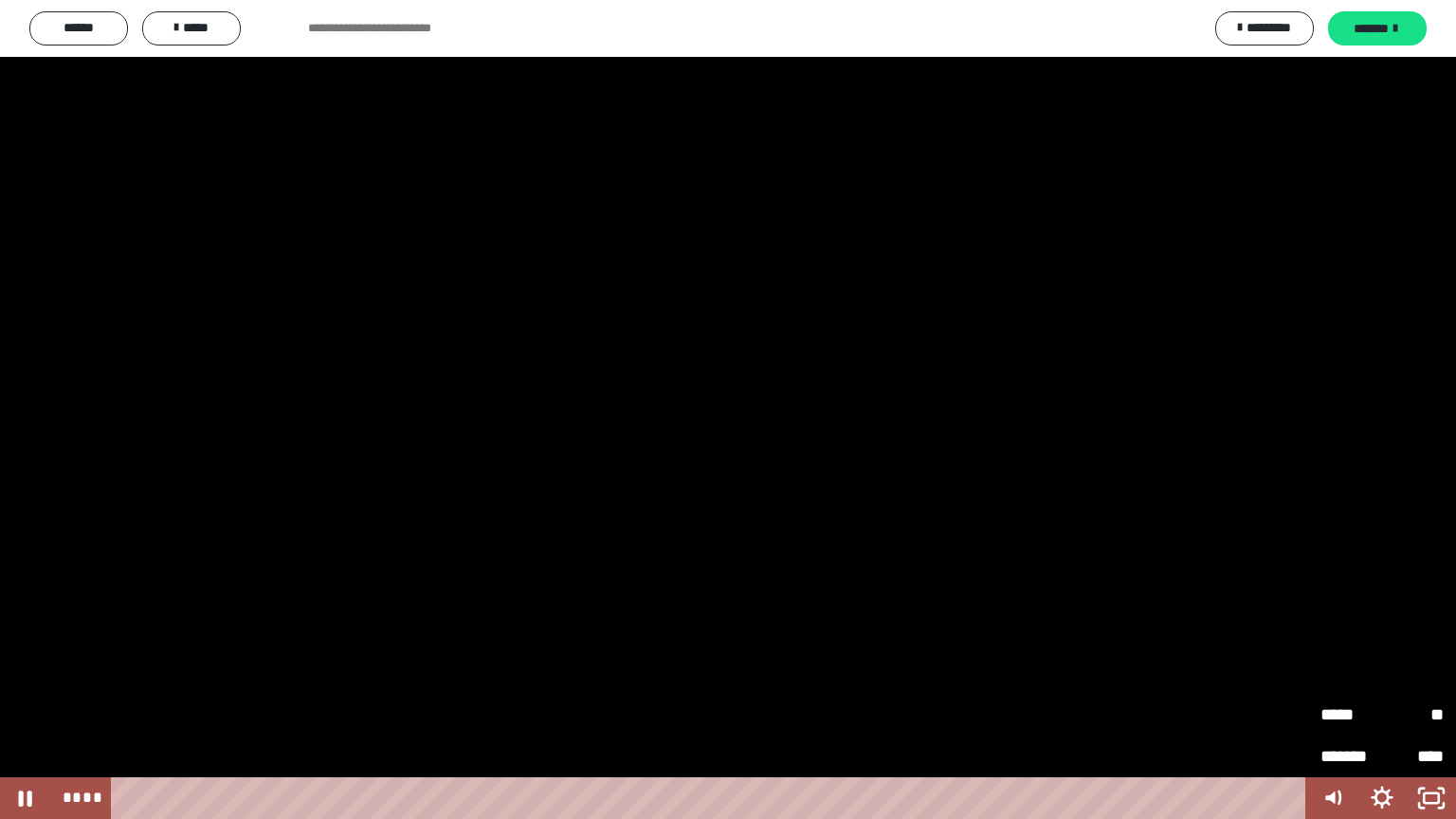 click on "*****" at bounding box center (1351, 715) 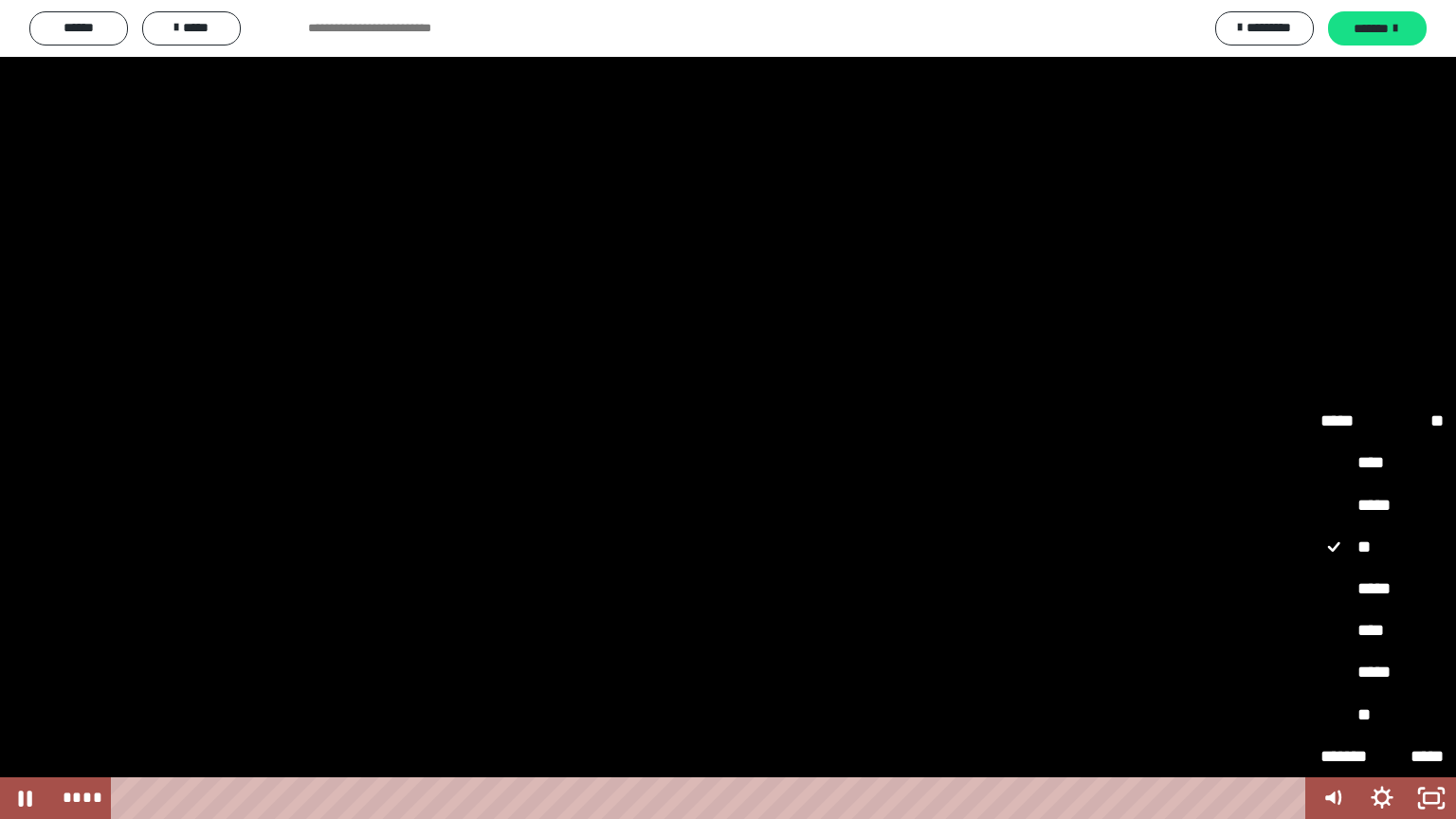click on "*****" at bounding box center (1382, 590) 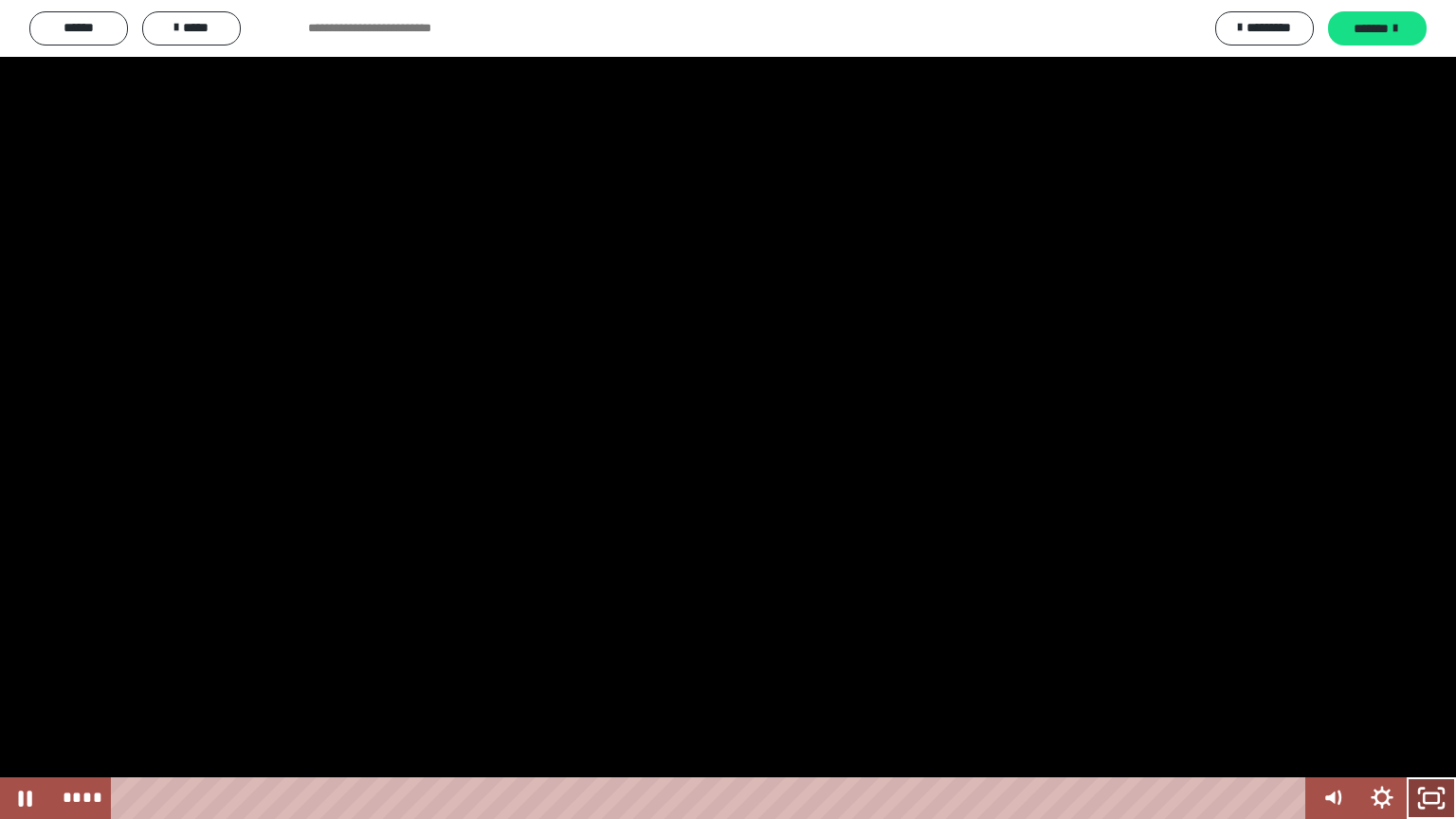 click 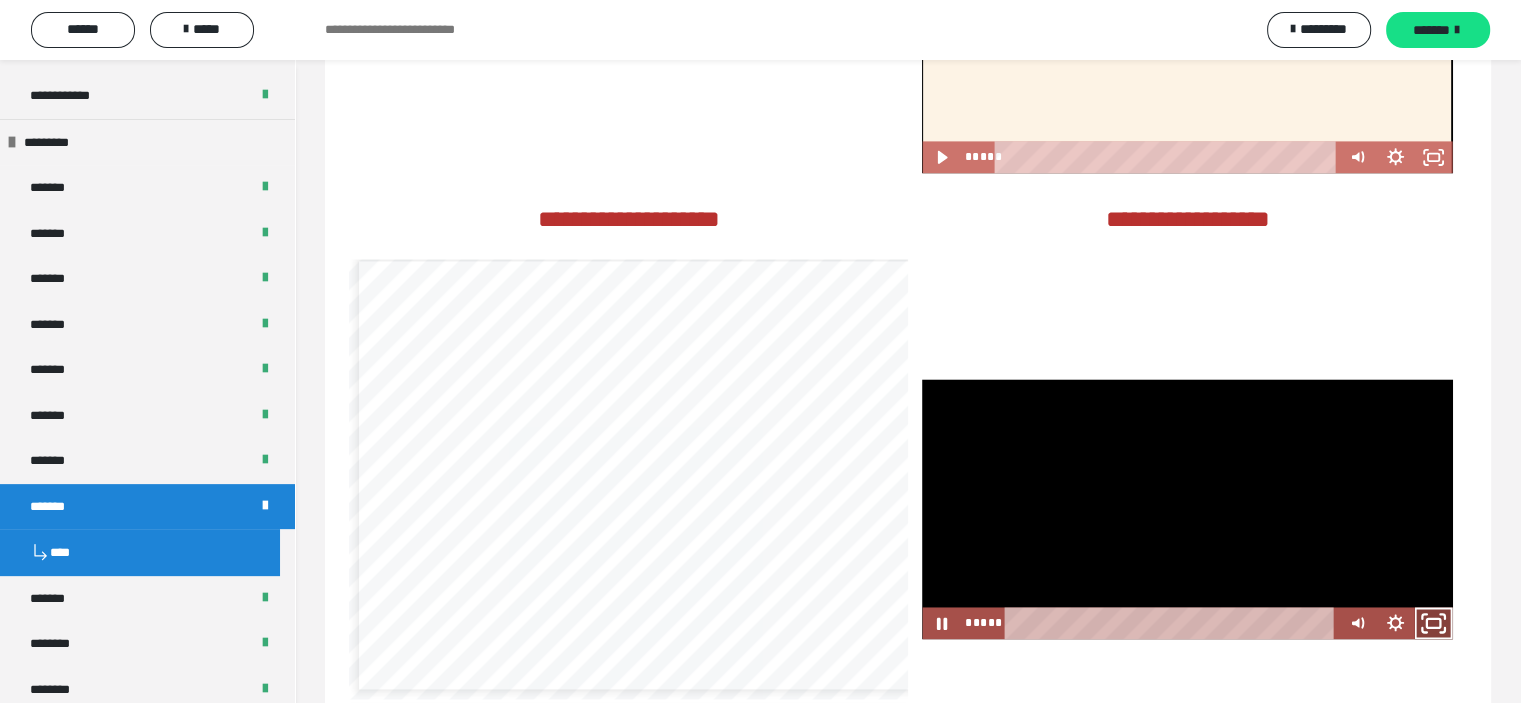 click 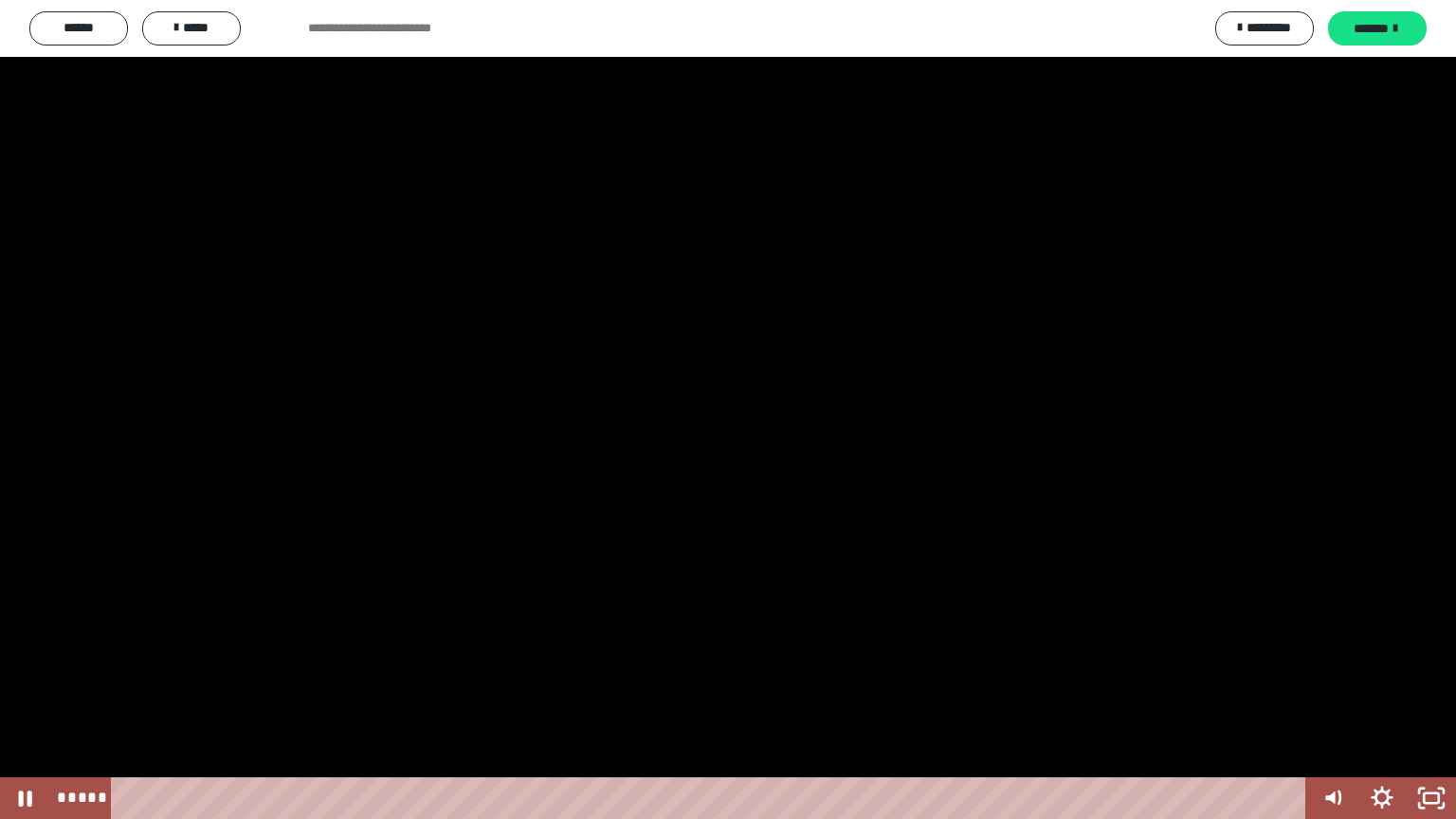 click at bounding box center [728, 410] 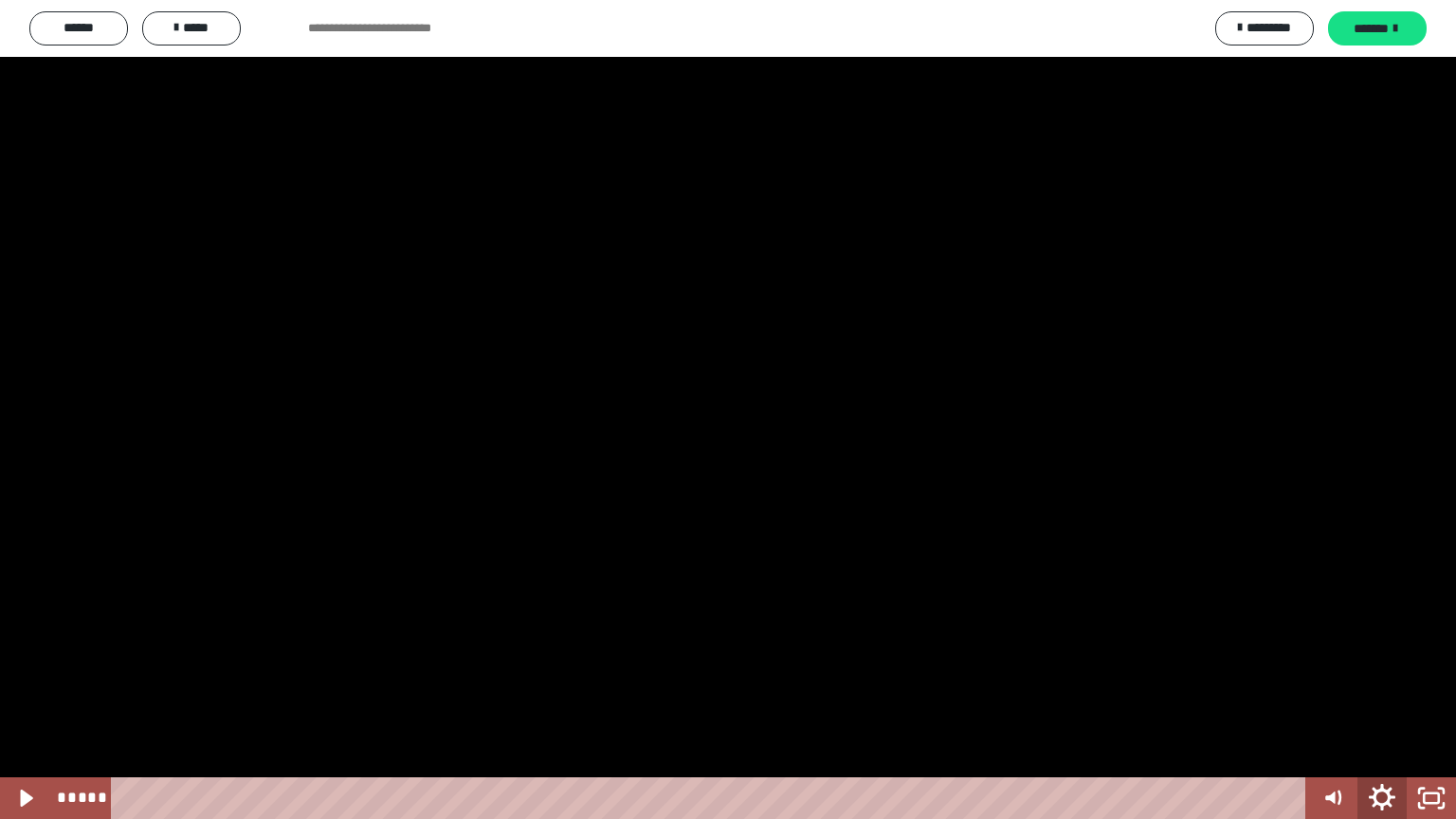 click 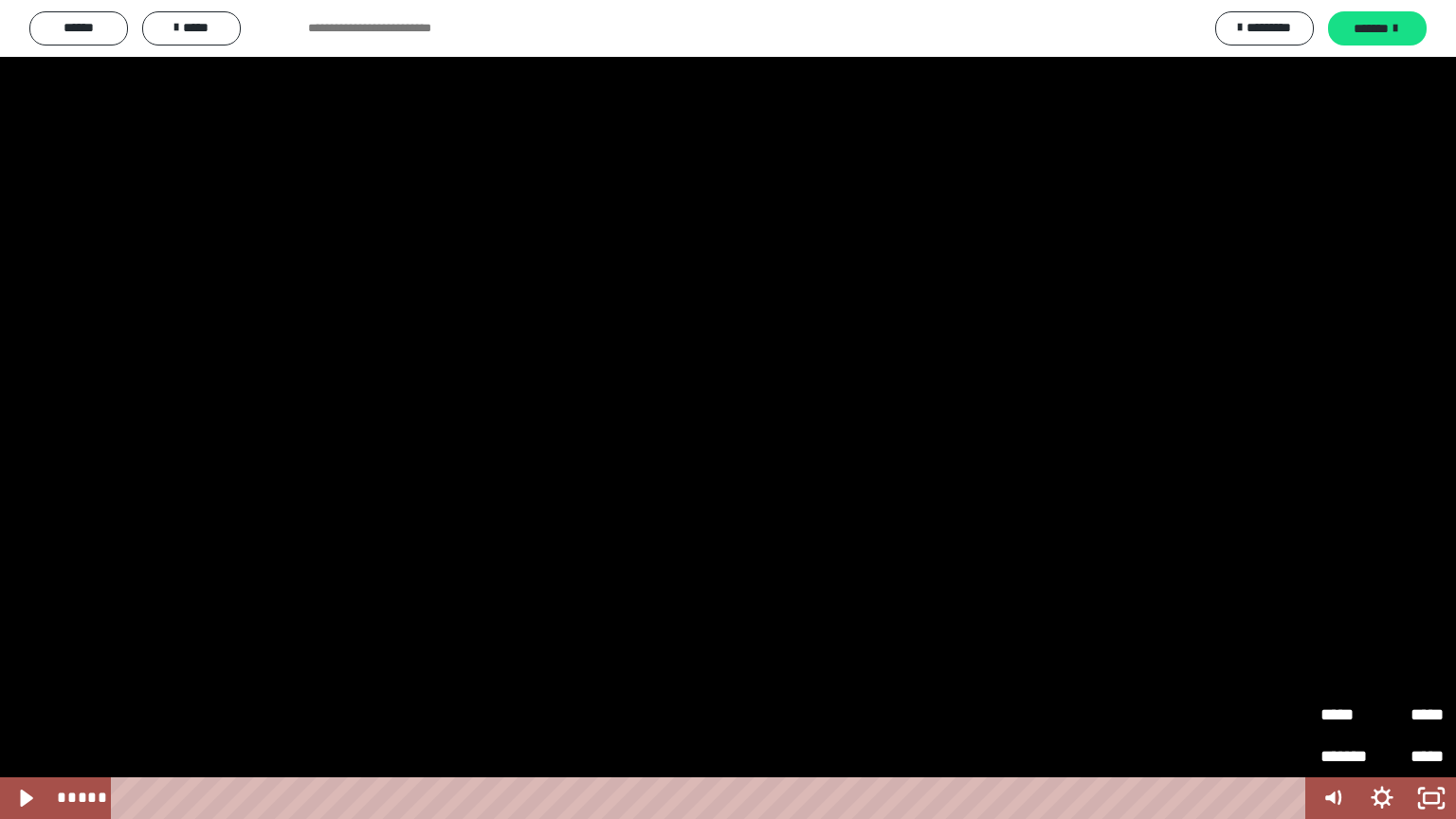click at bounding box center [728, 410] 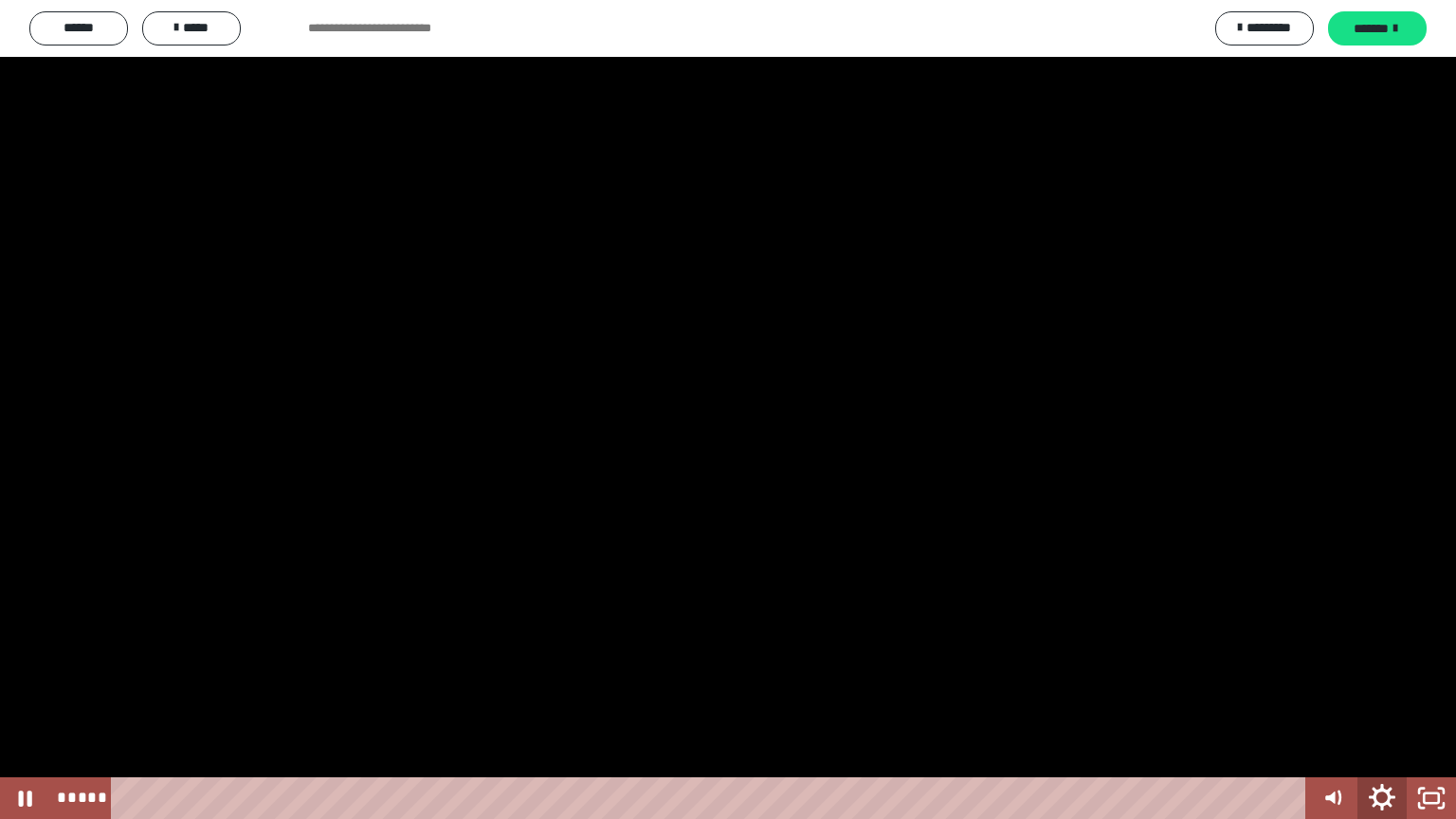click 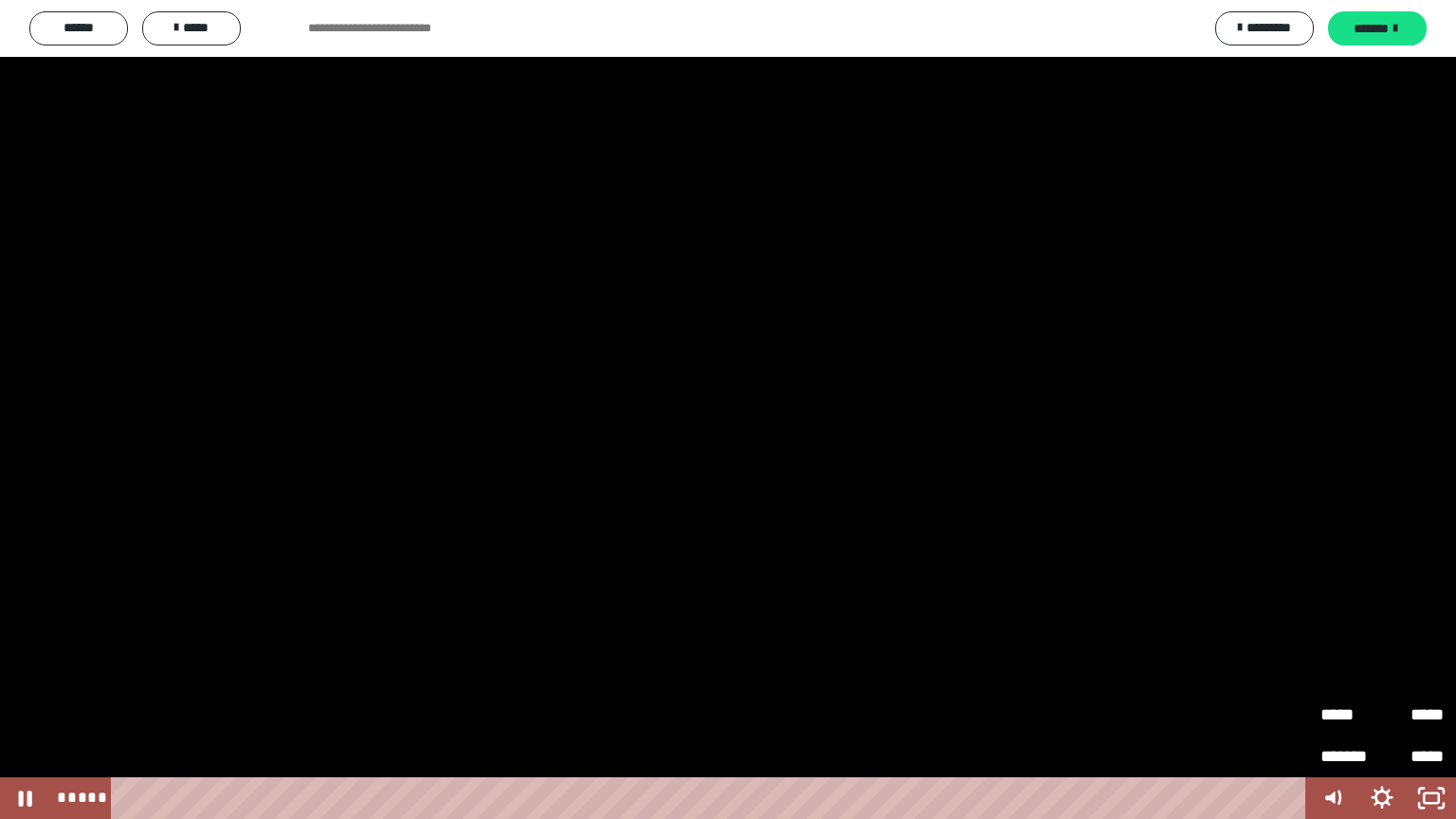 click on "*****" at bounding box center [1412, 706] 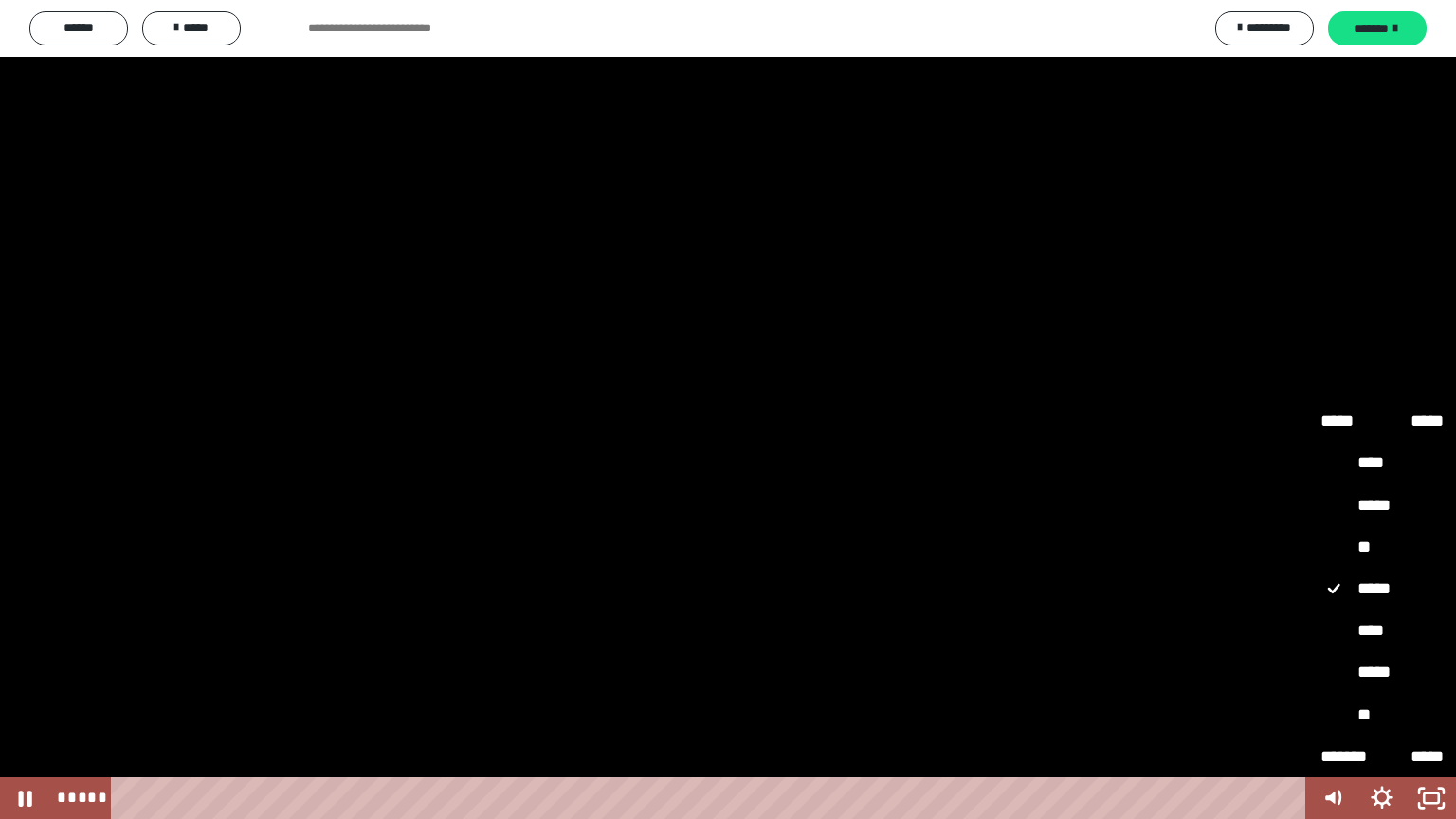 click on "**" at bounding box center [1382, 548] 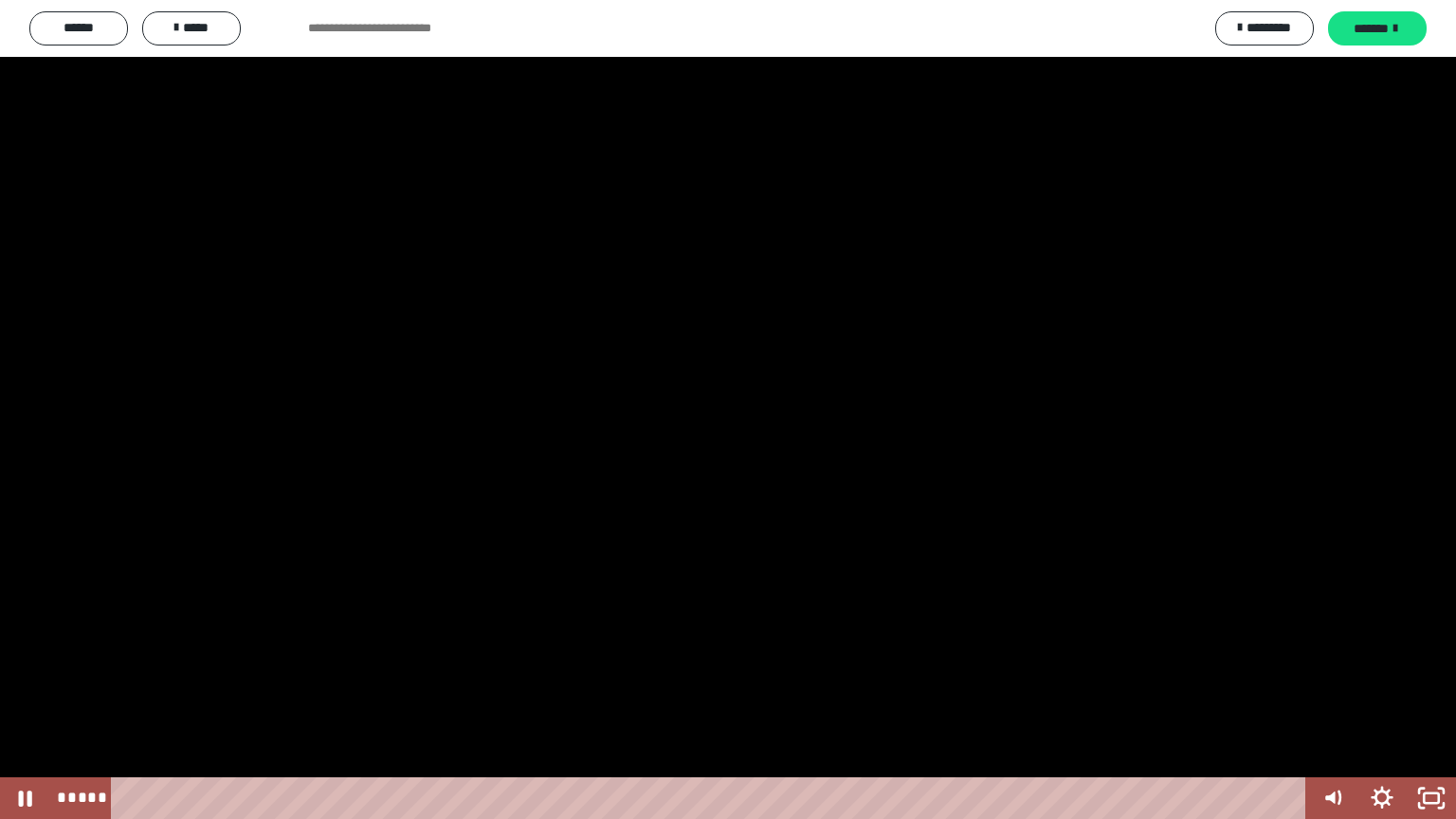 click at bounding box center [728, 410] 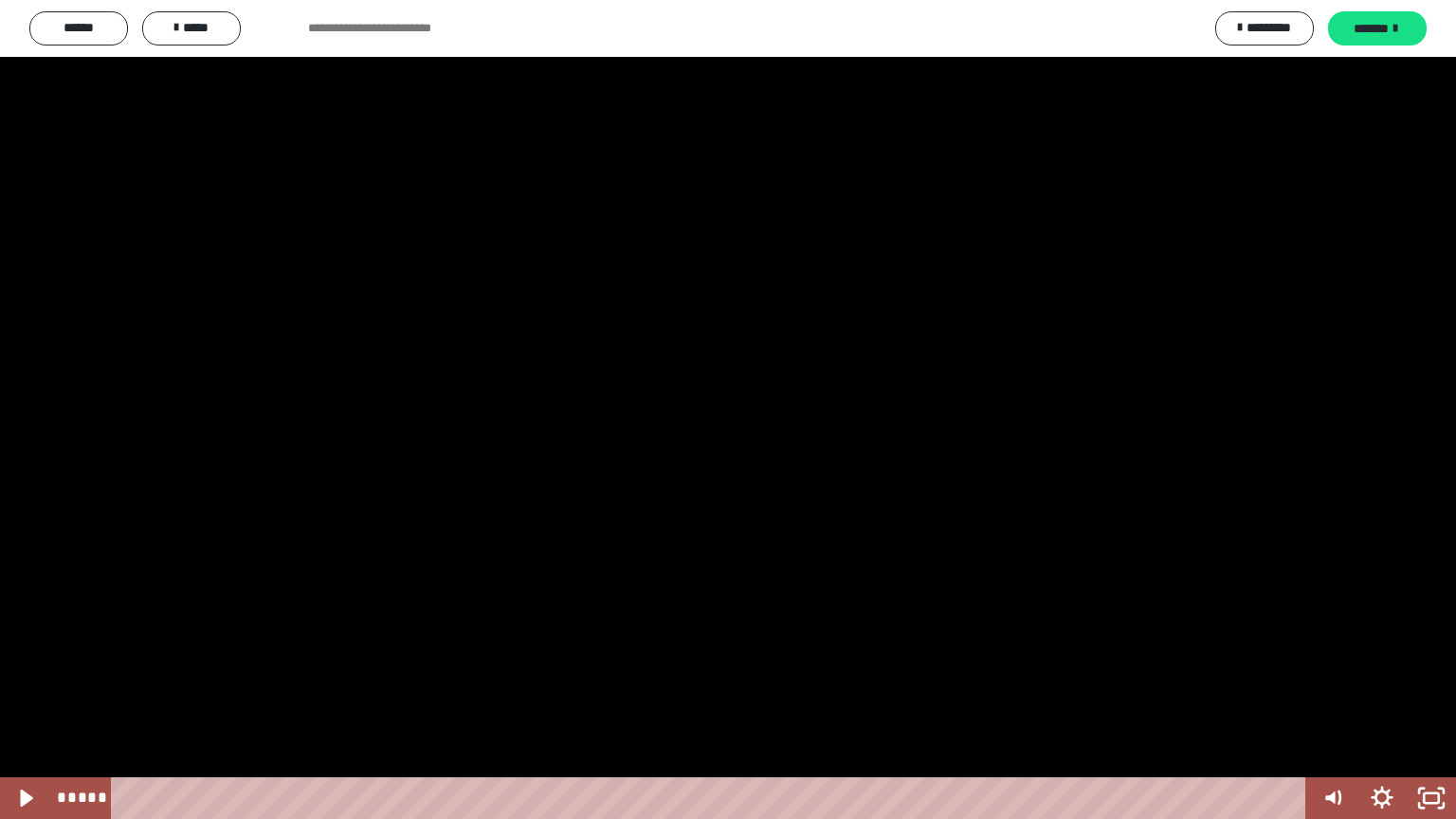 click at bounding box center (728, 410) 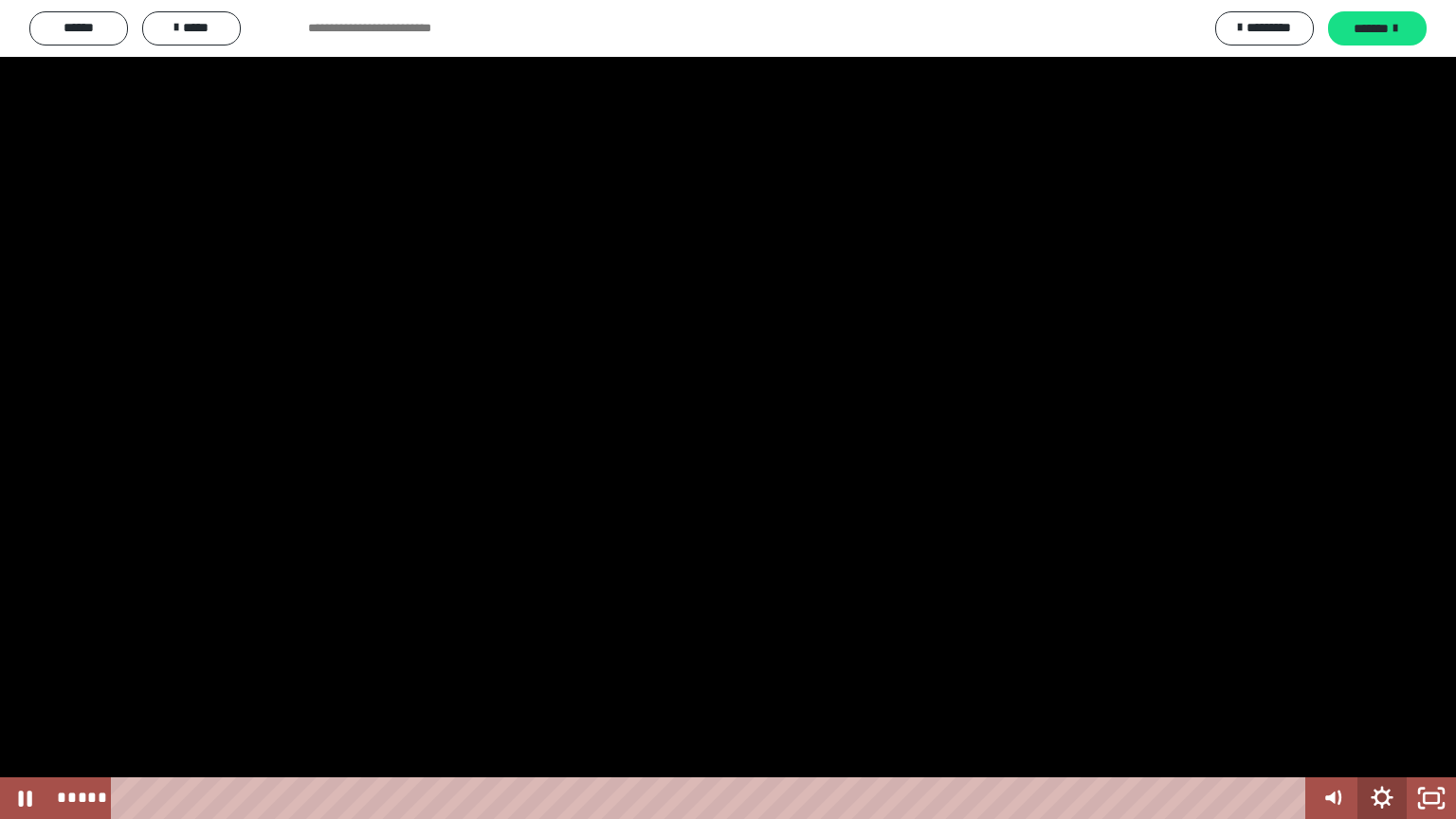 click 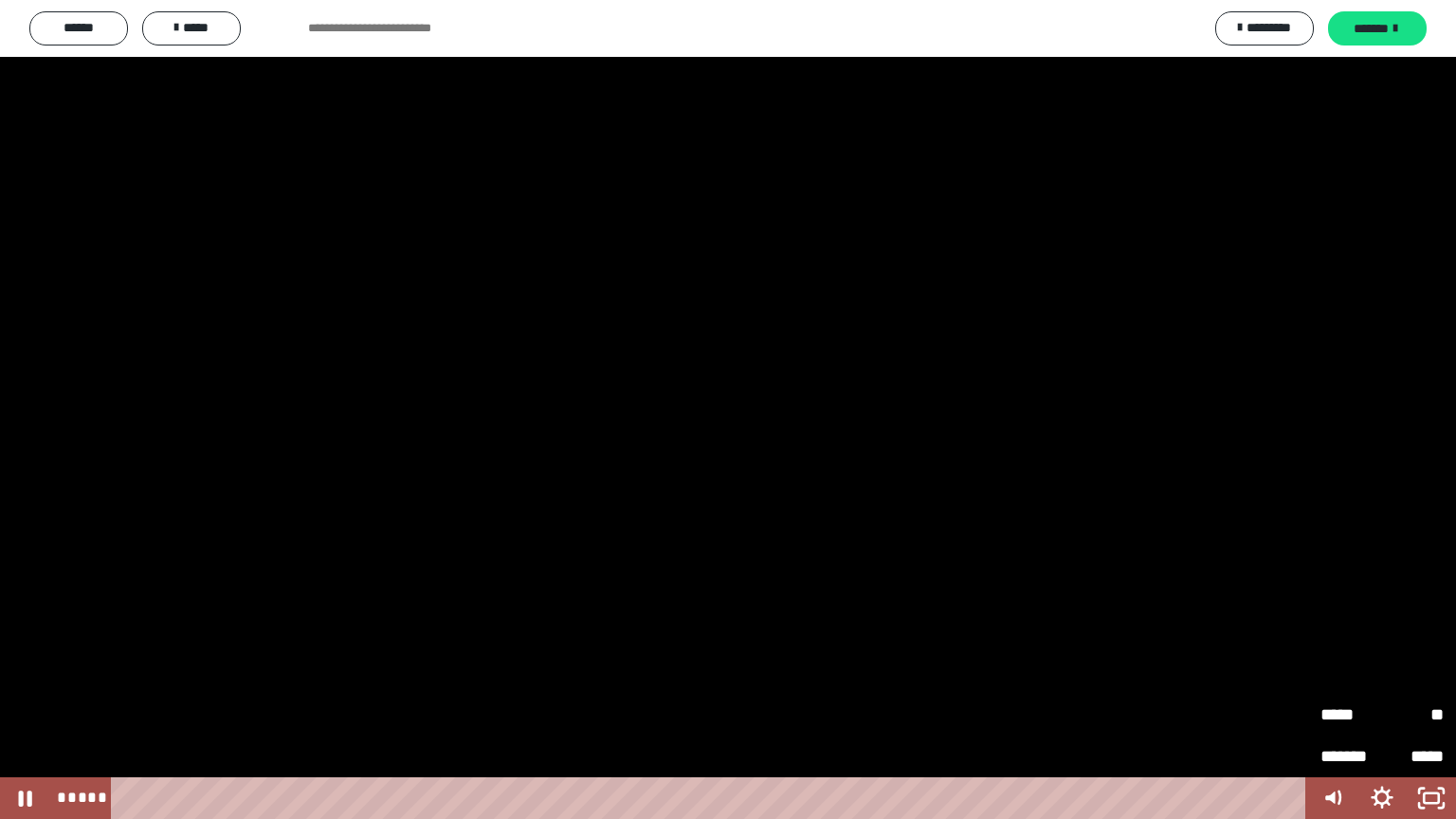 click on "*****" at bounding box center [1351, 715] 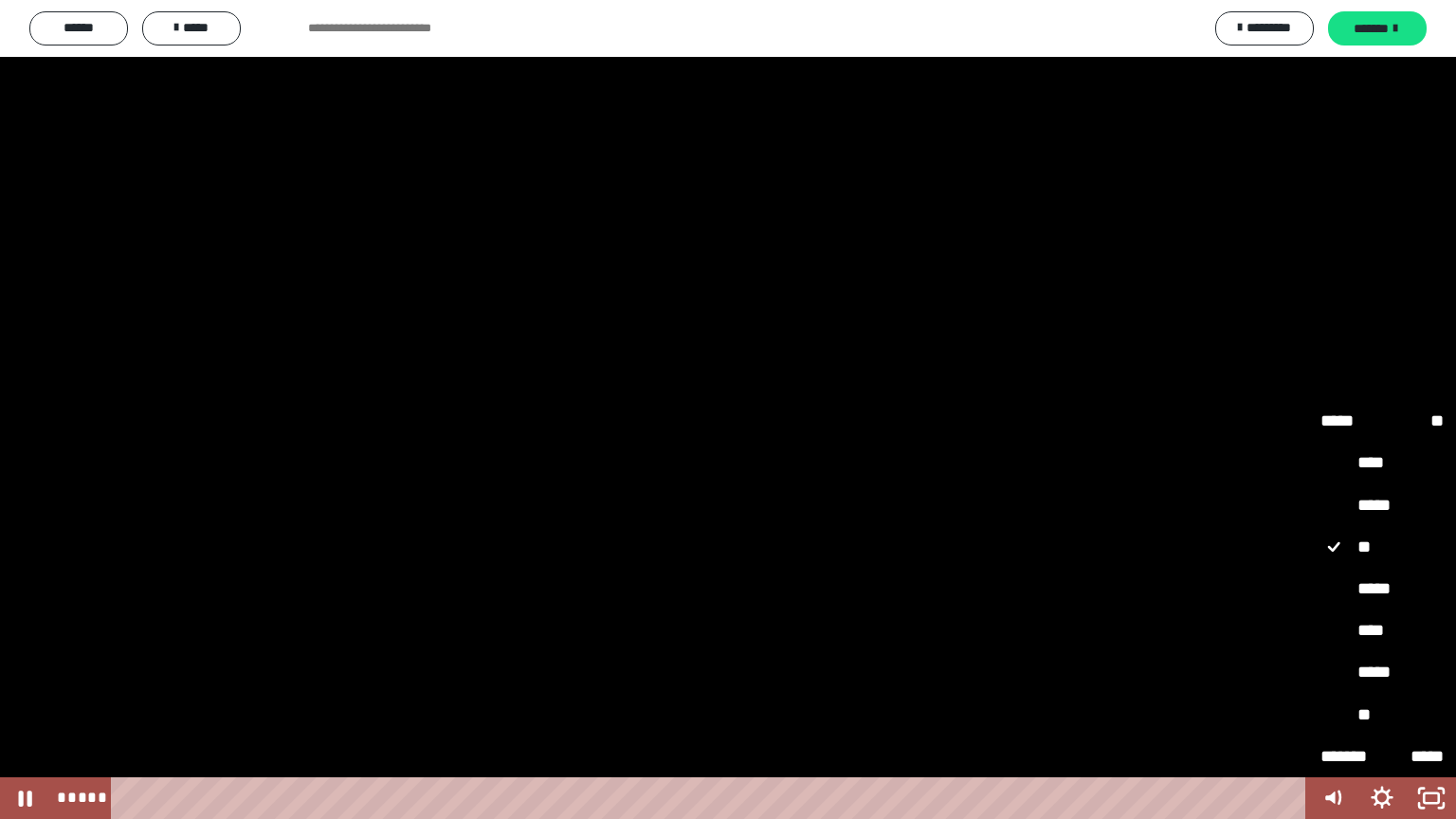 click on "*****" at bounding box center (1382, 590) 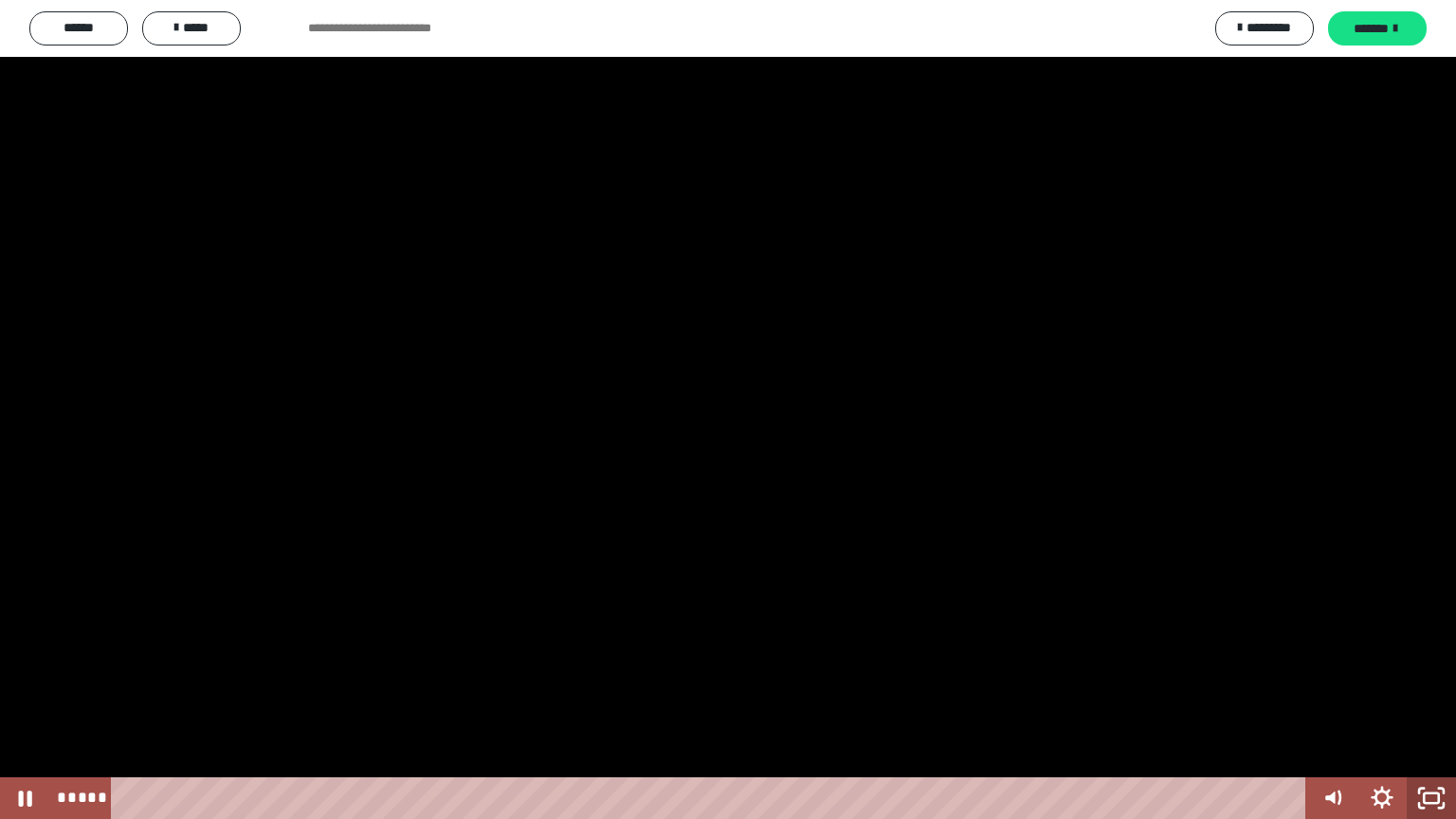 click 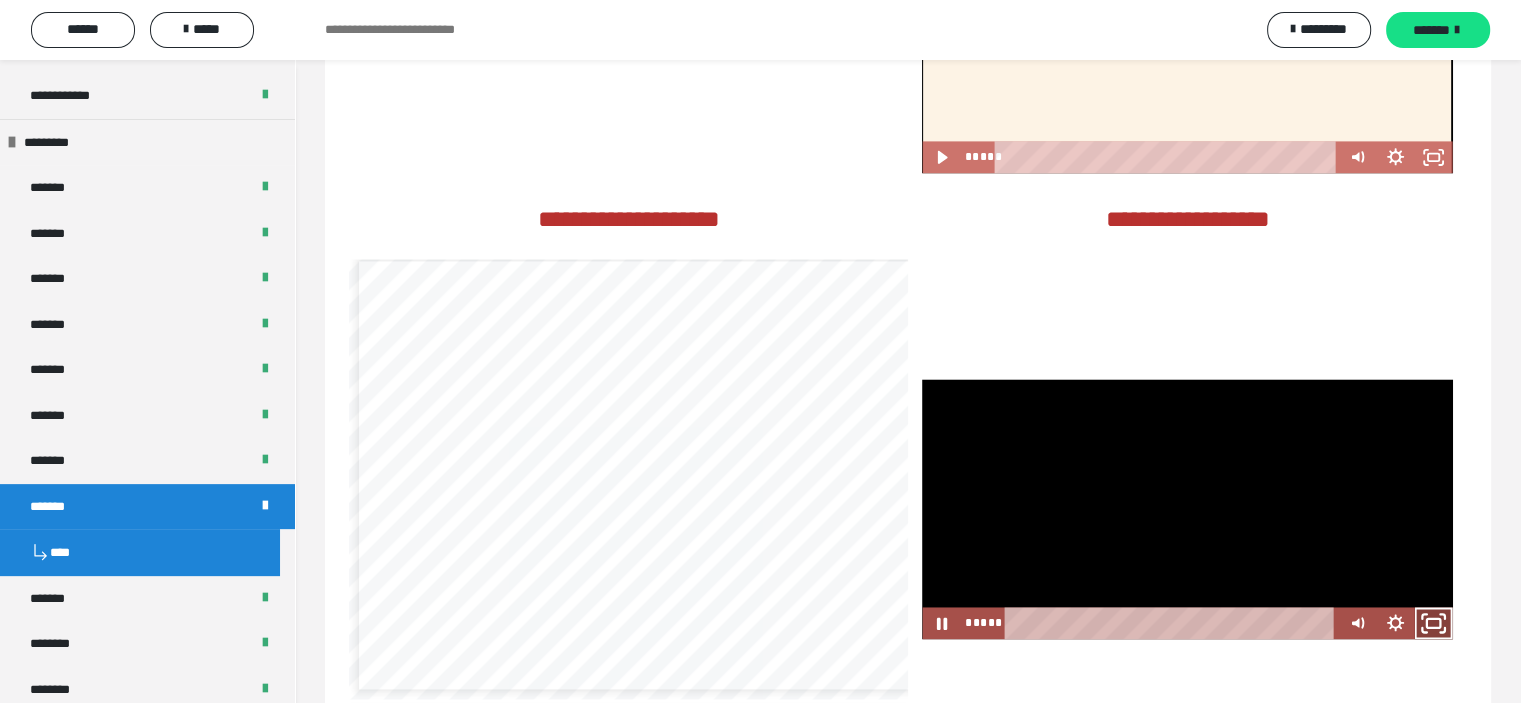 click 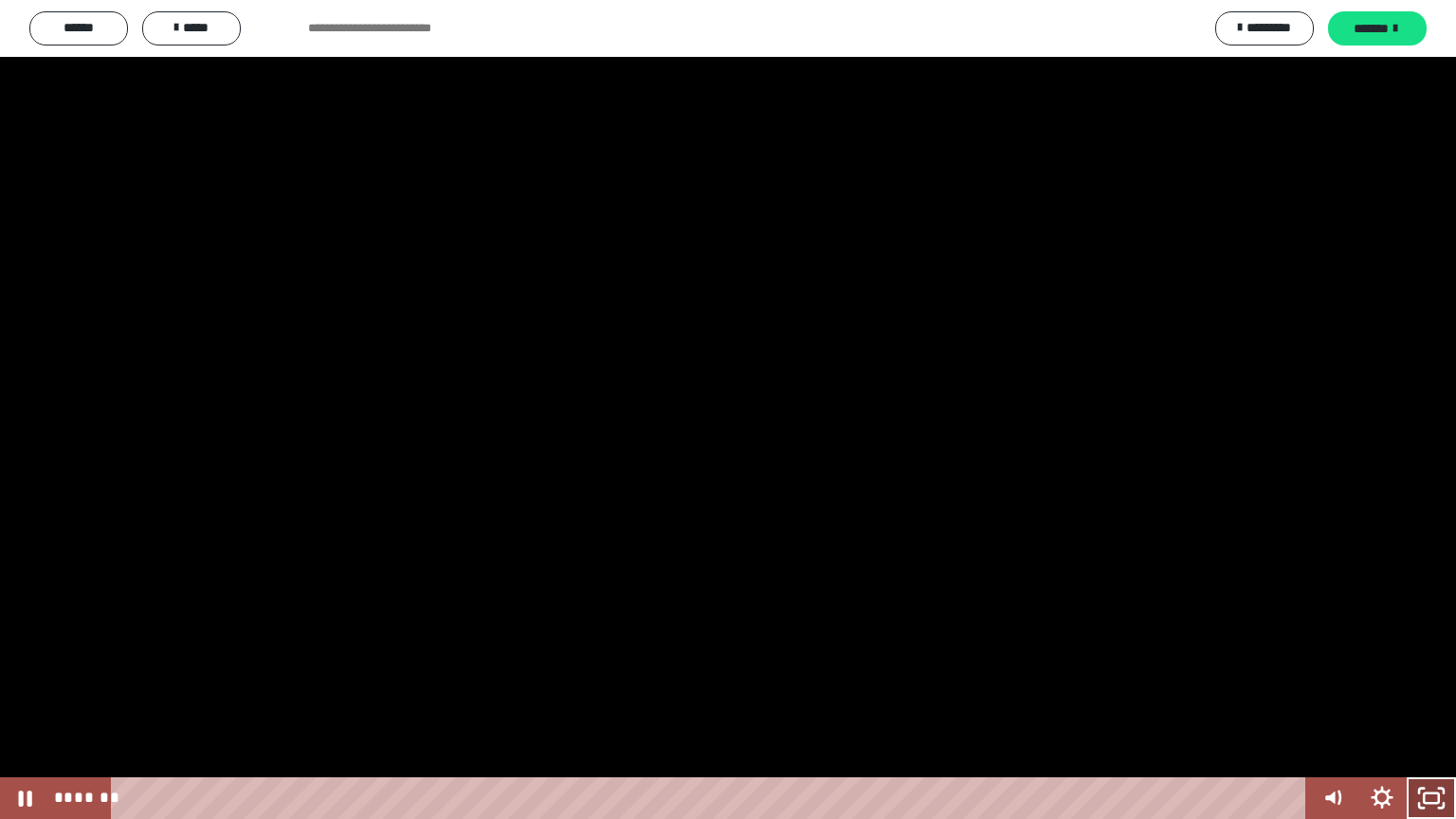 click 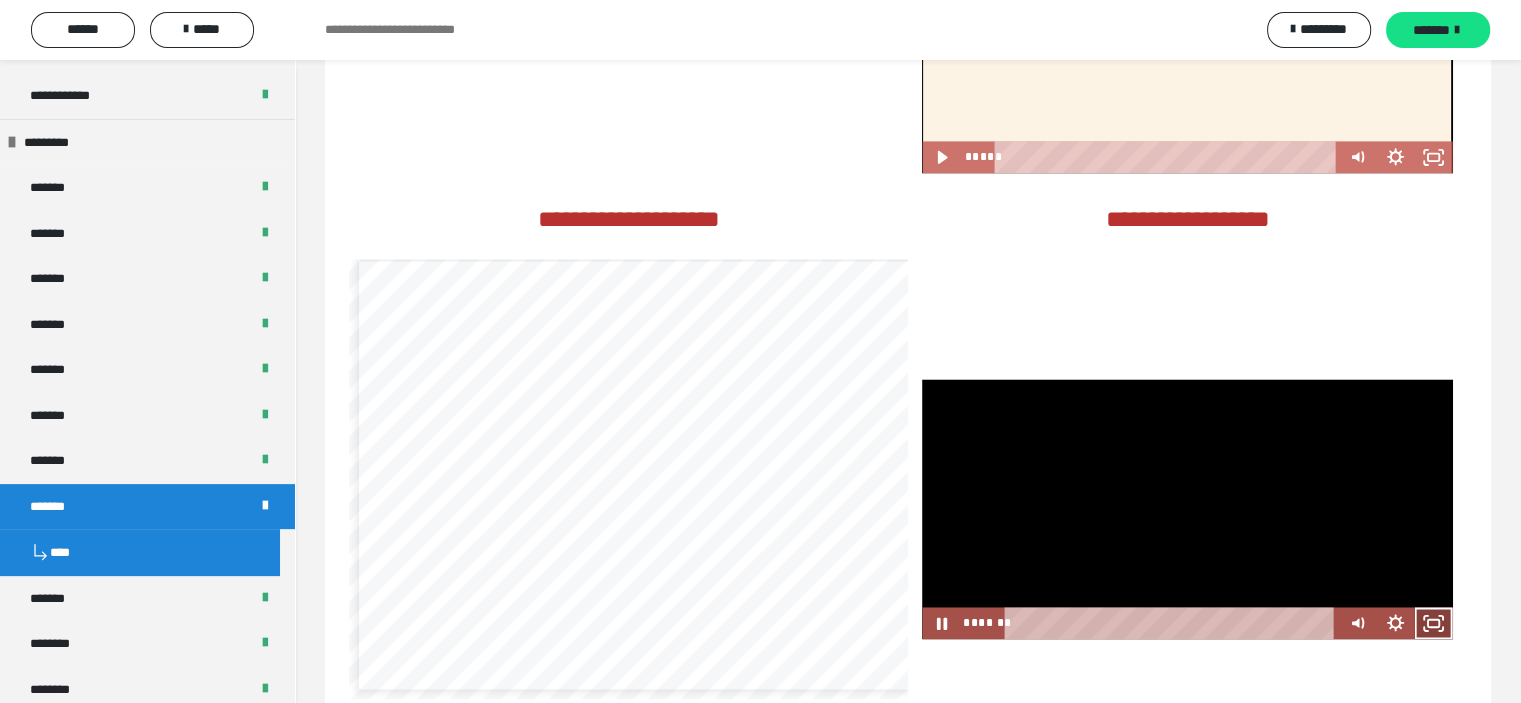 click 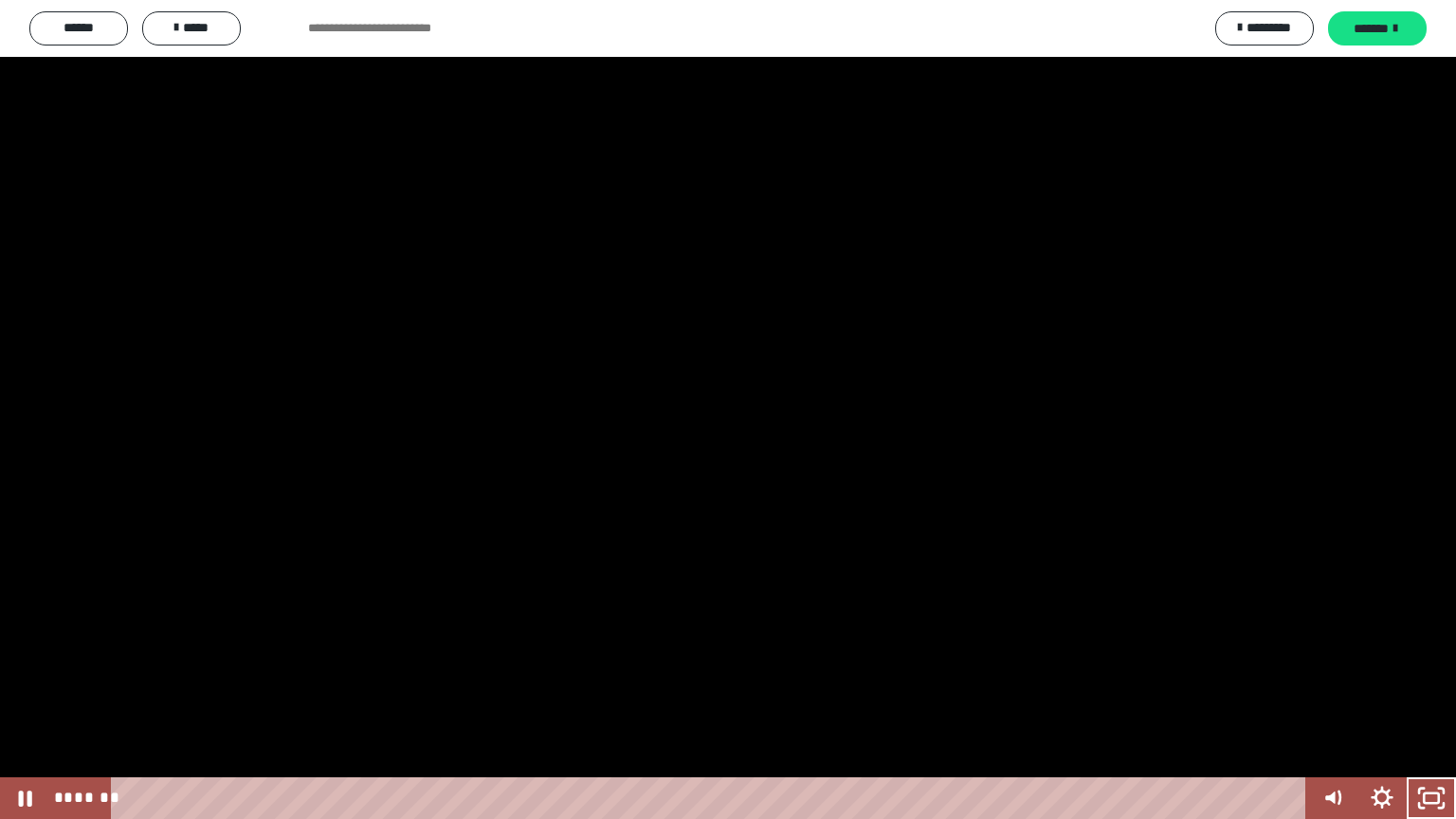 click at bounding box center [728, 410] 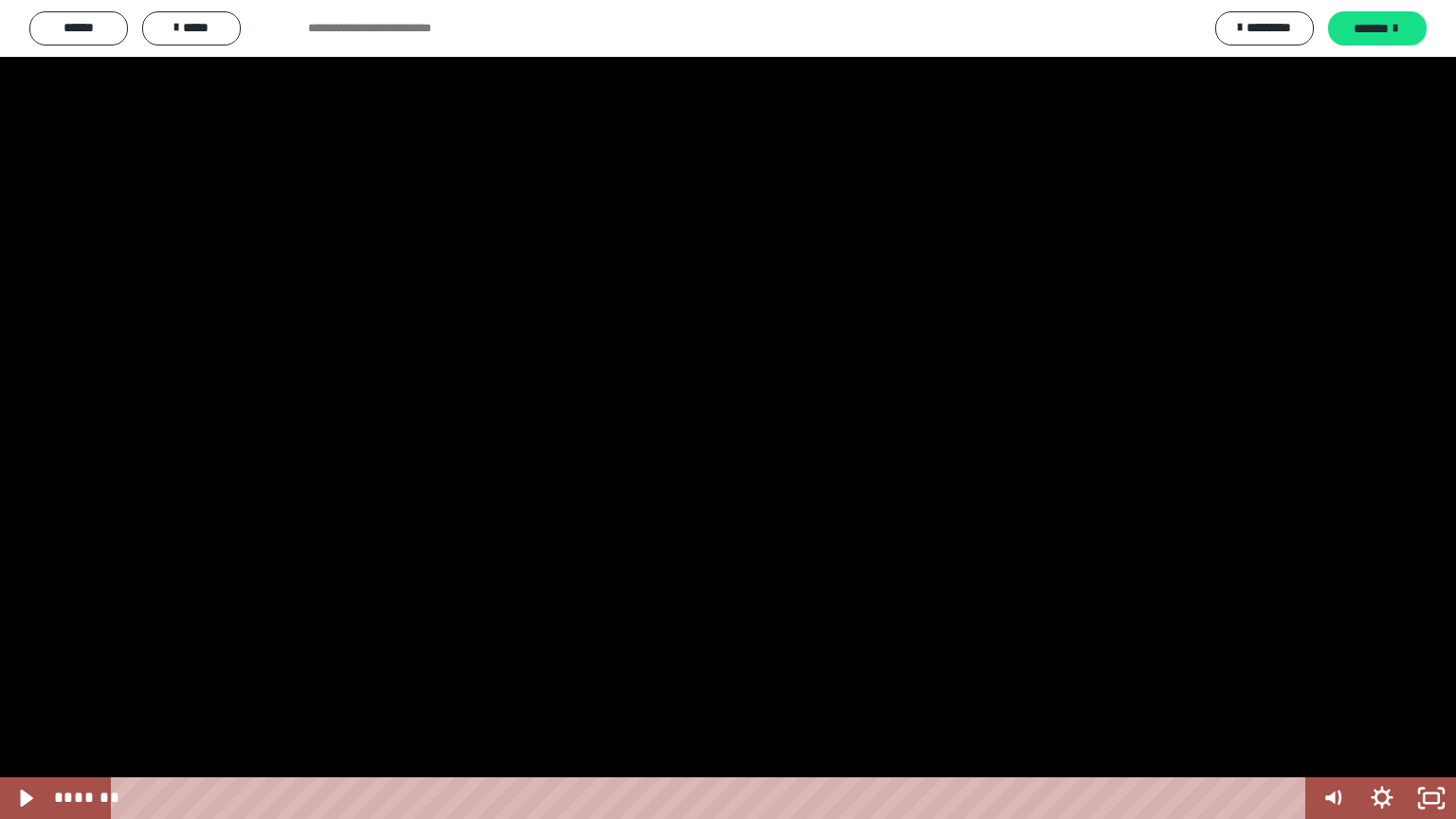 click at bounding box center [728, 410] 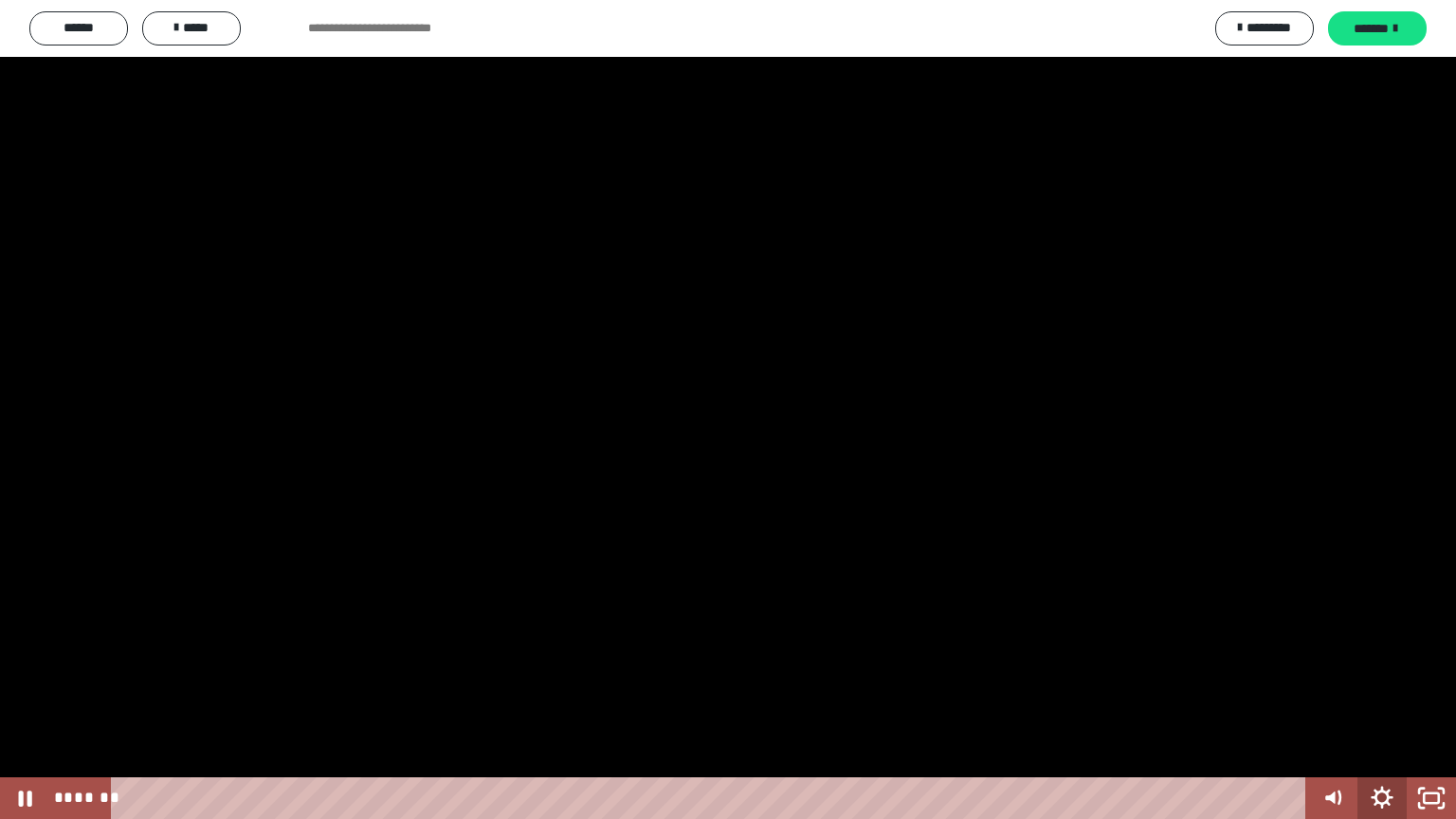 click 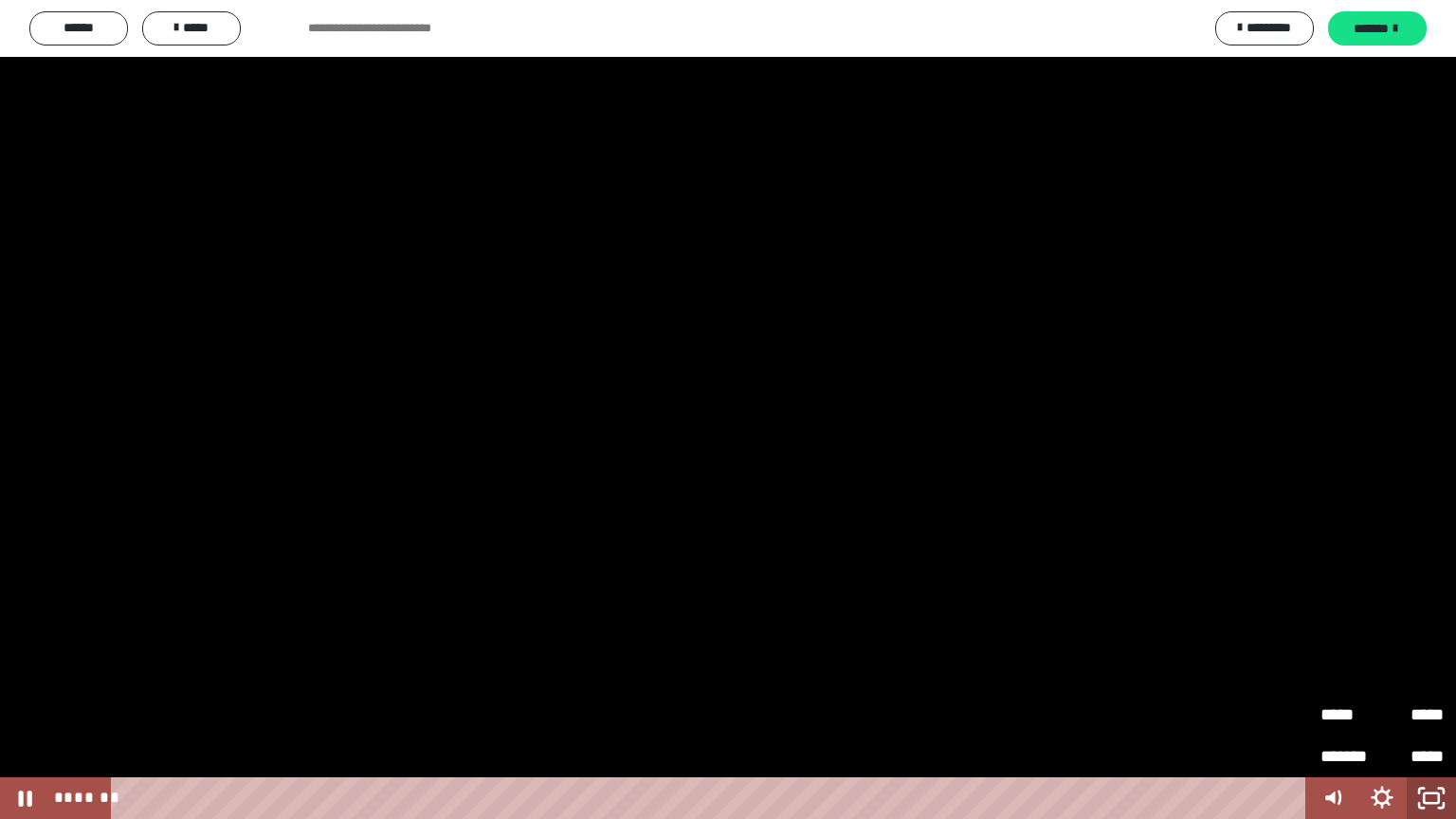 click 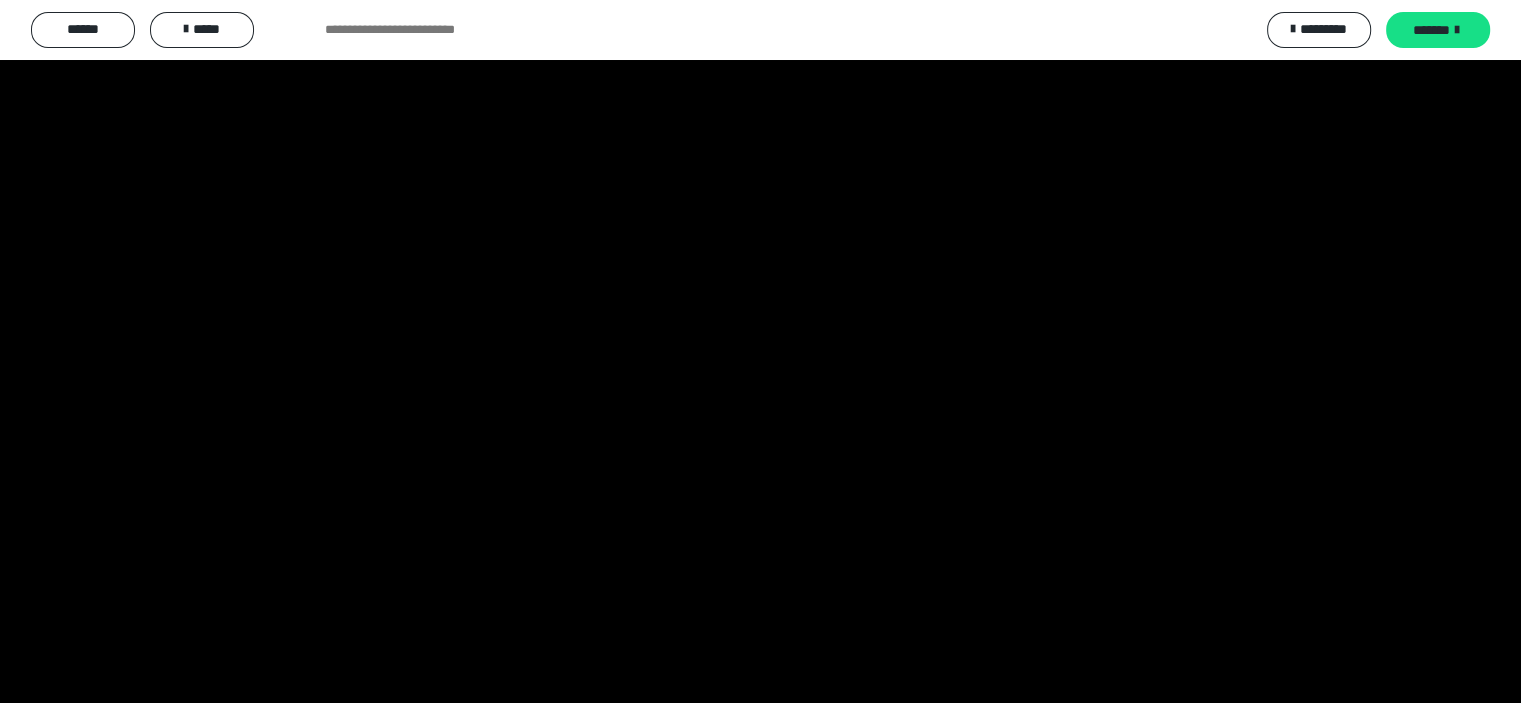 scroll, scrollTop: 1100, scrollLeft: 0, axis: vertical 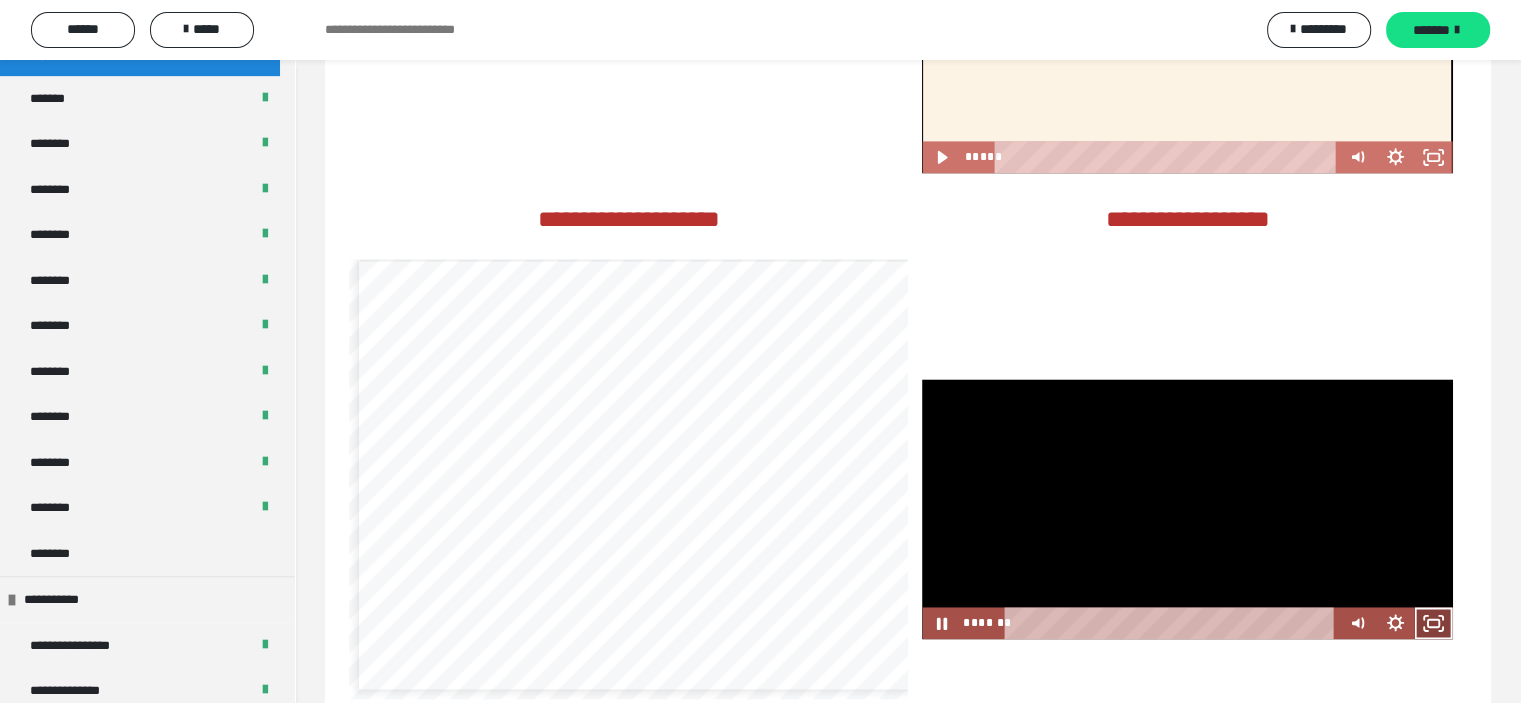 click 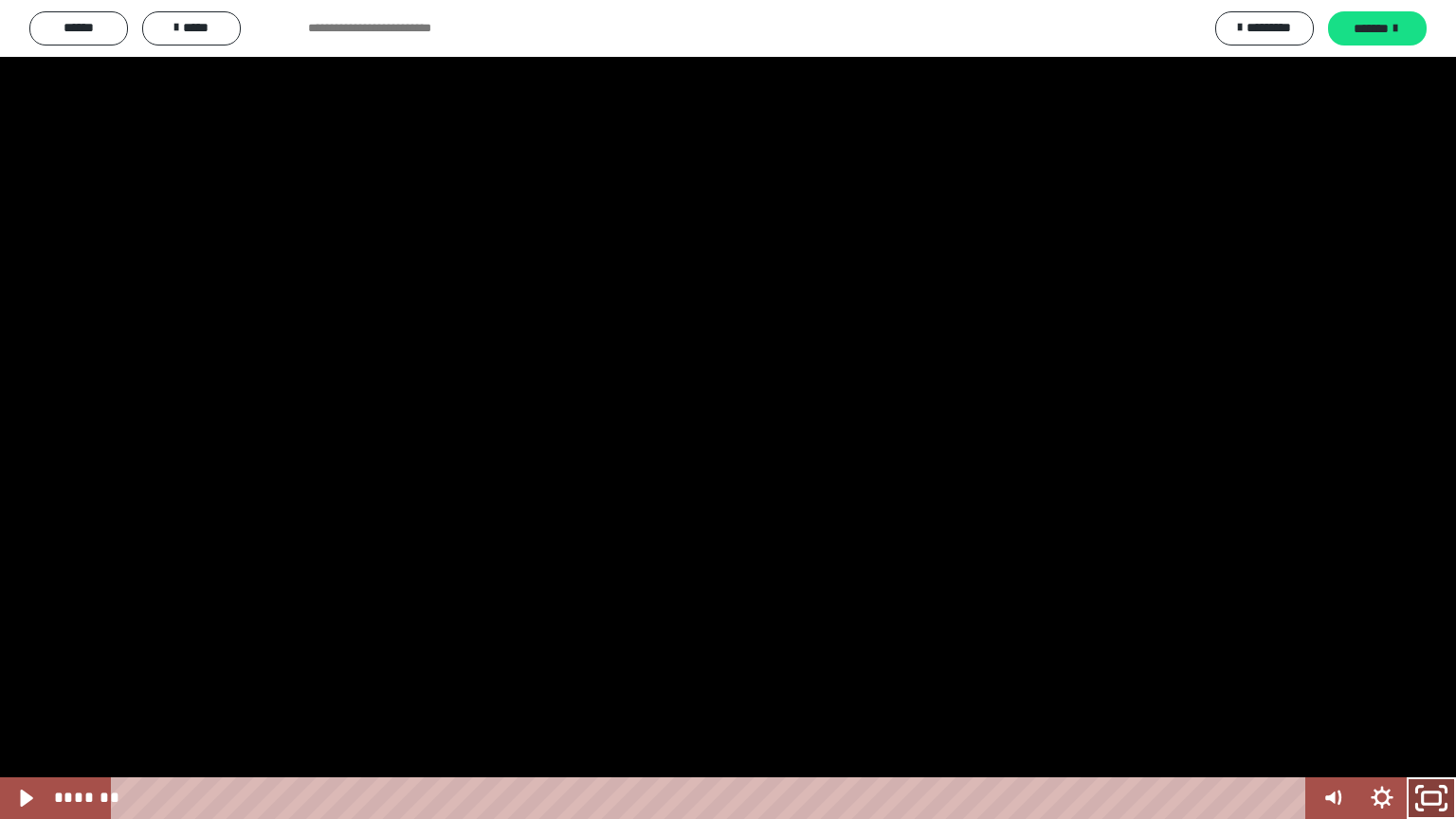click 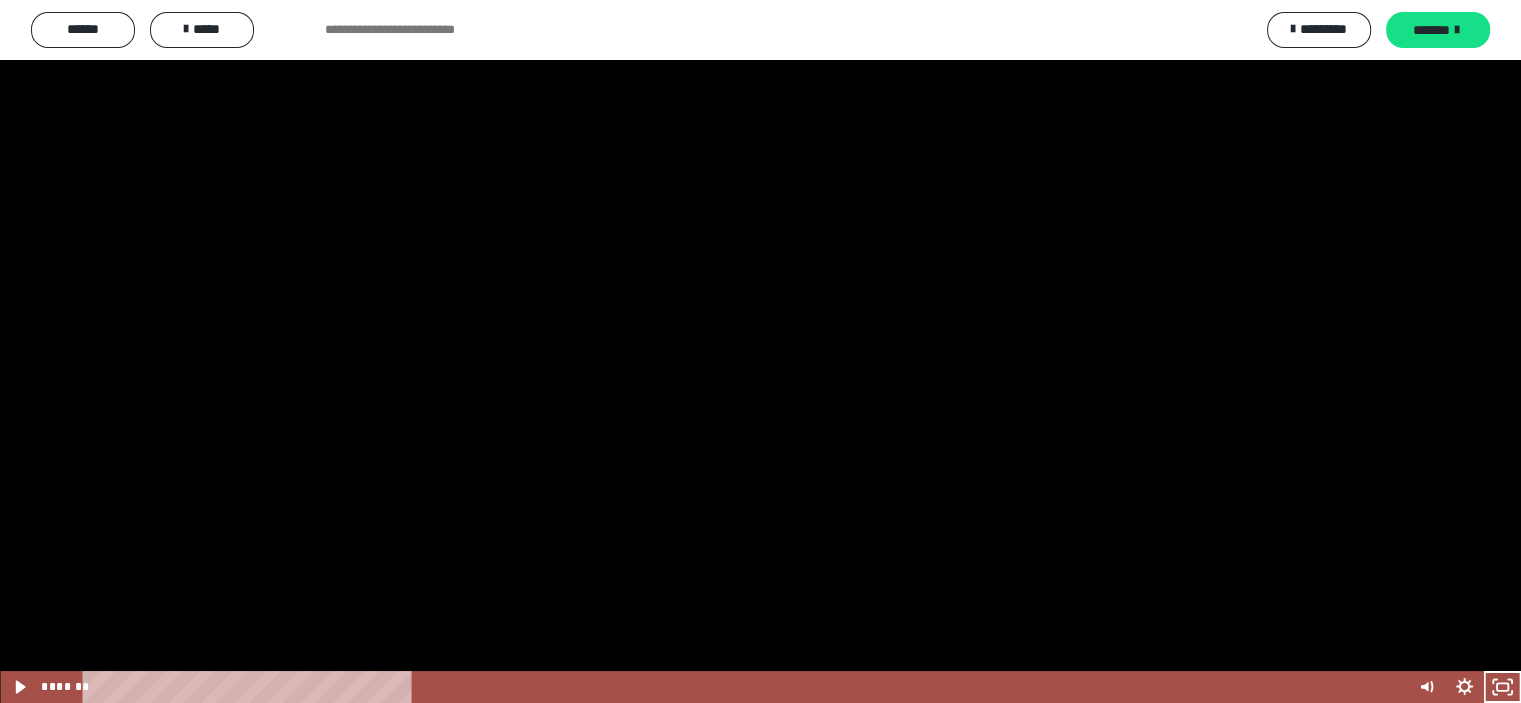 scroll, scrollTop: 100, scrollLeft: 0, axis: vertical 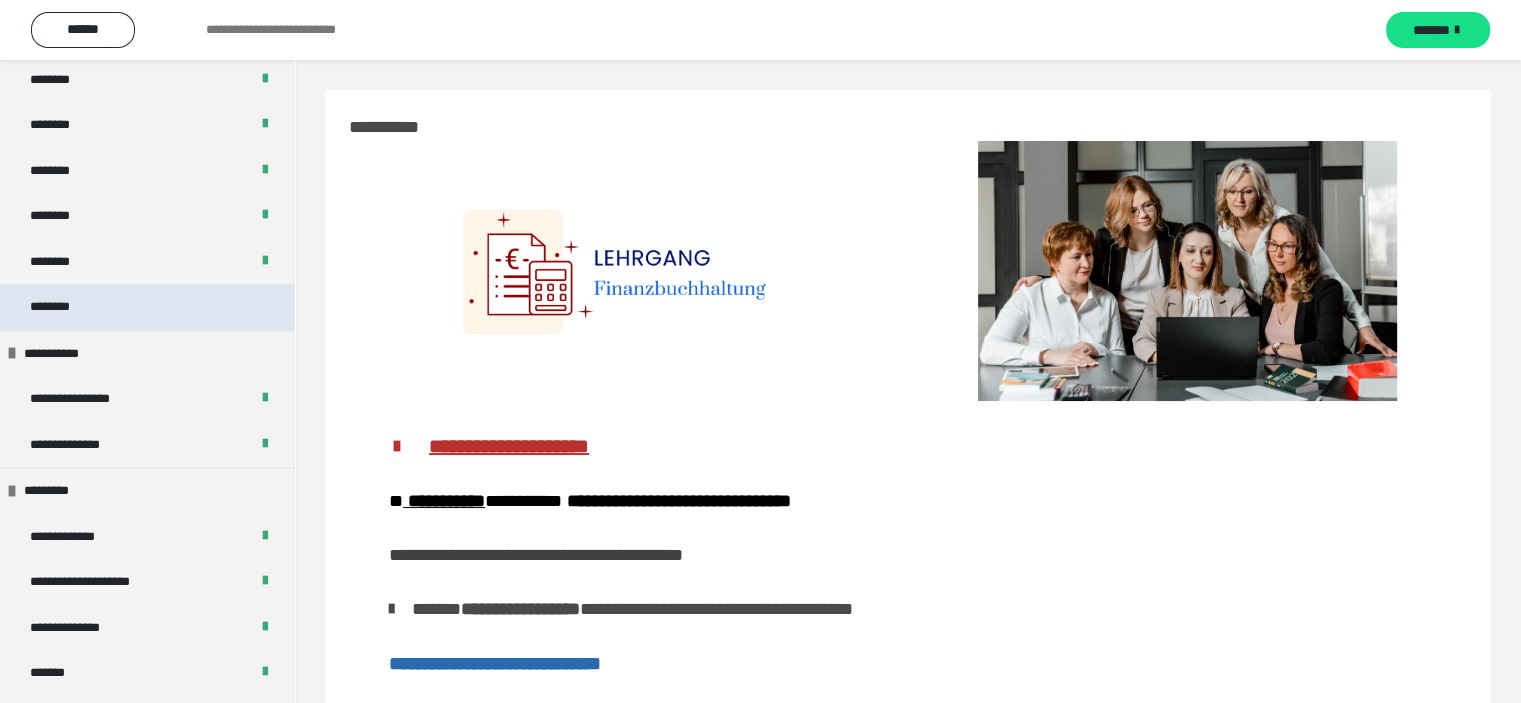 click on "********" at bounding box center [61, 307] 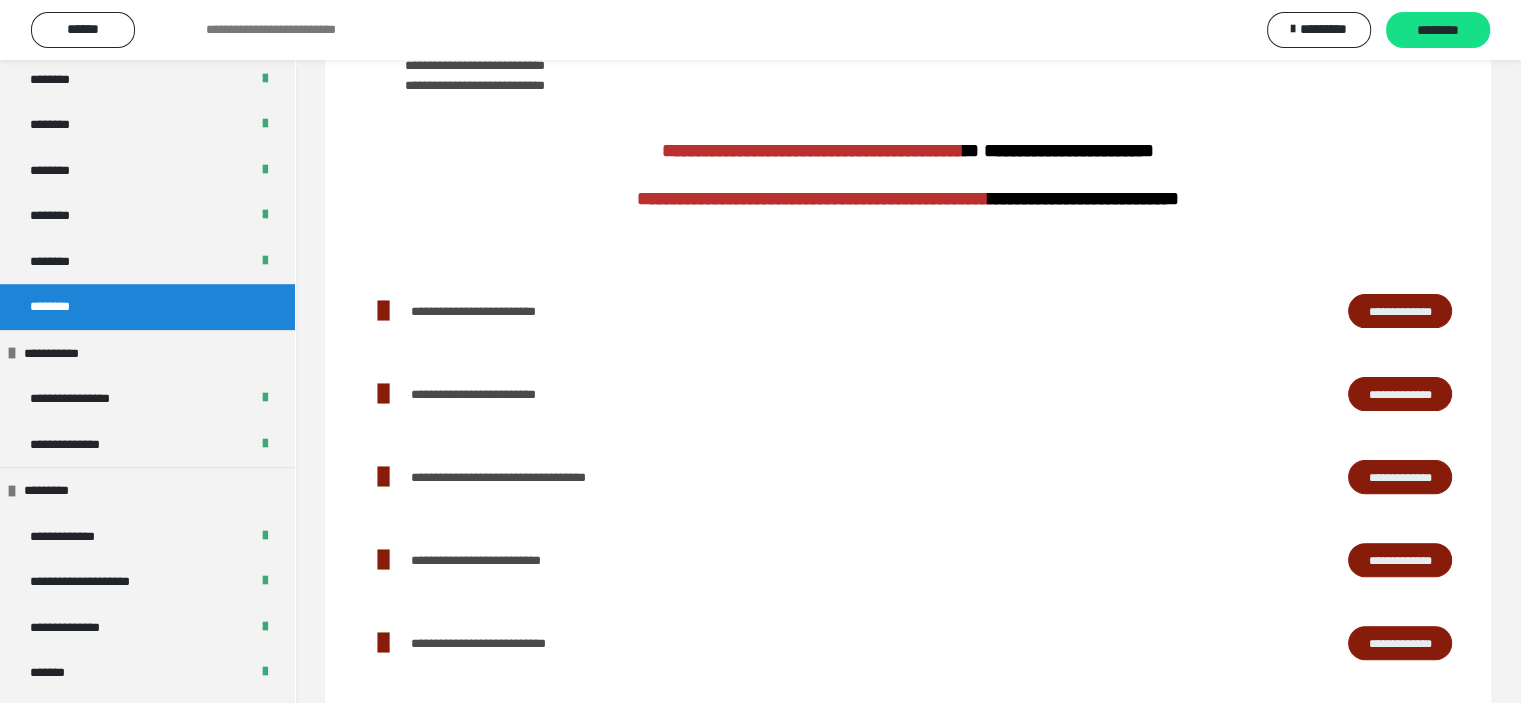 scroll, scrollTop: 519, scrollLeft: 0, axis: vertical 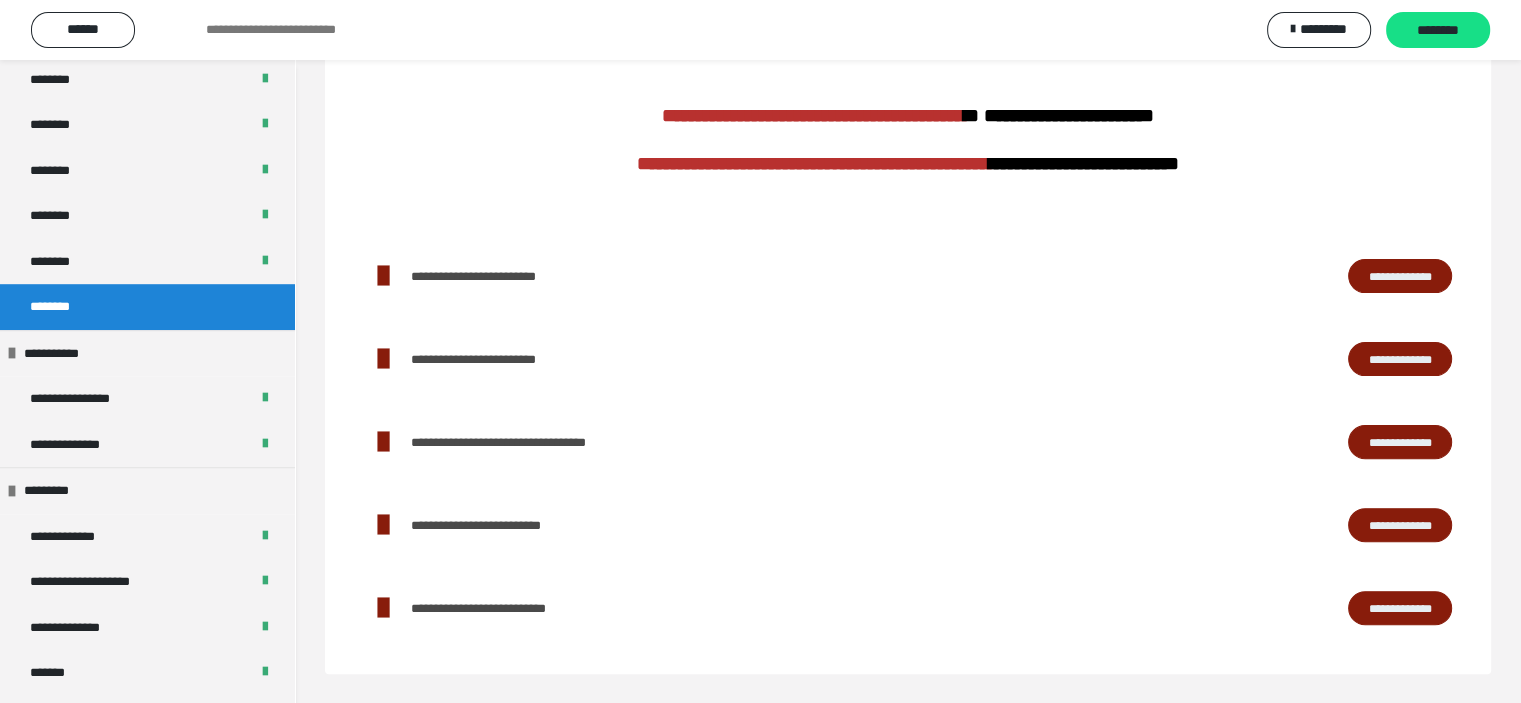 click on "**********" at bounding box center (1400, 276) 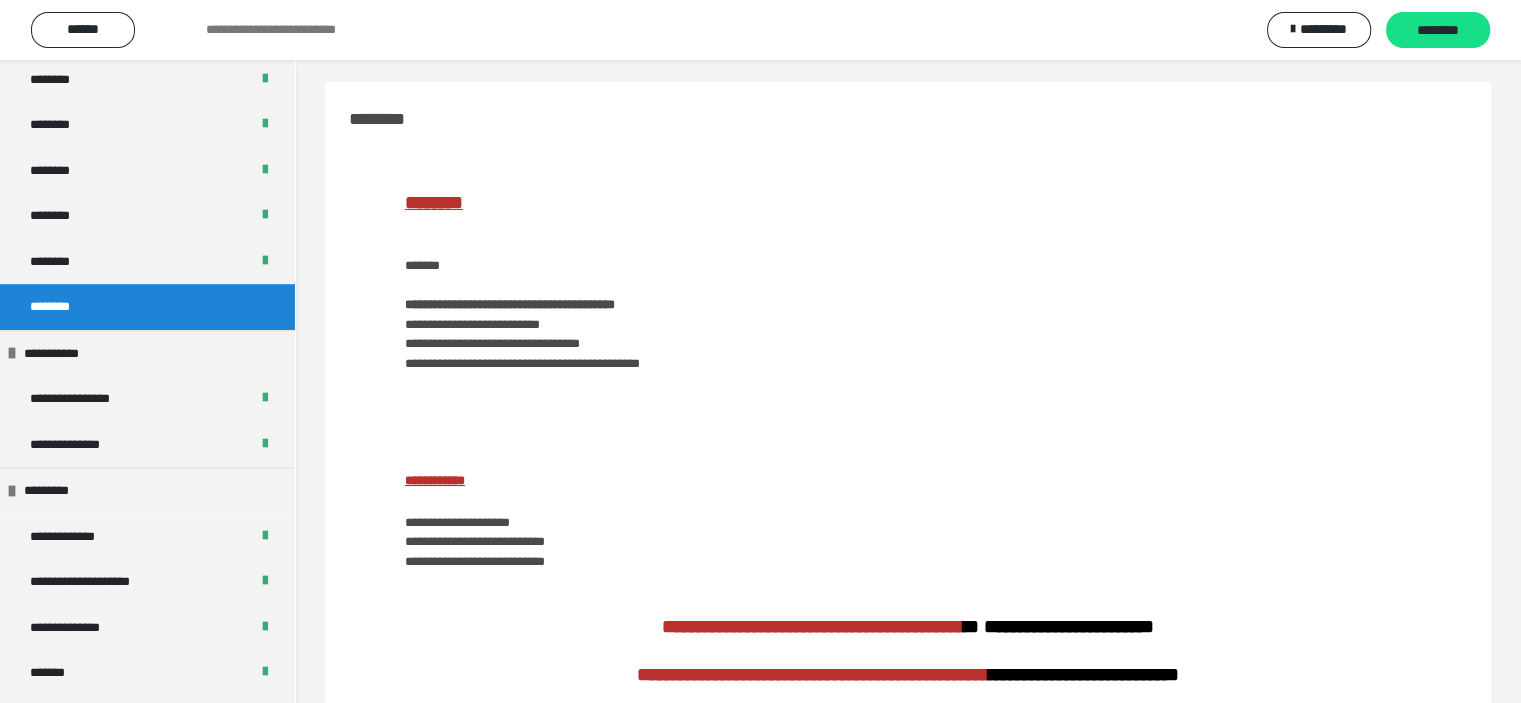 scroll, scrollTop: 0, scrollLeft: 0, axis: both 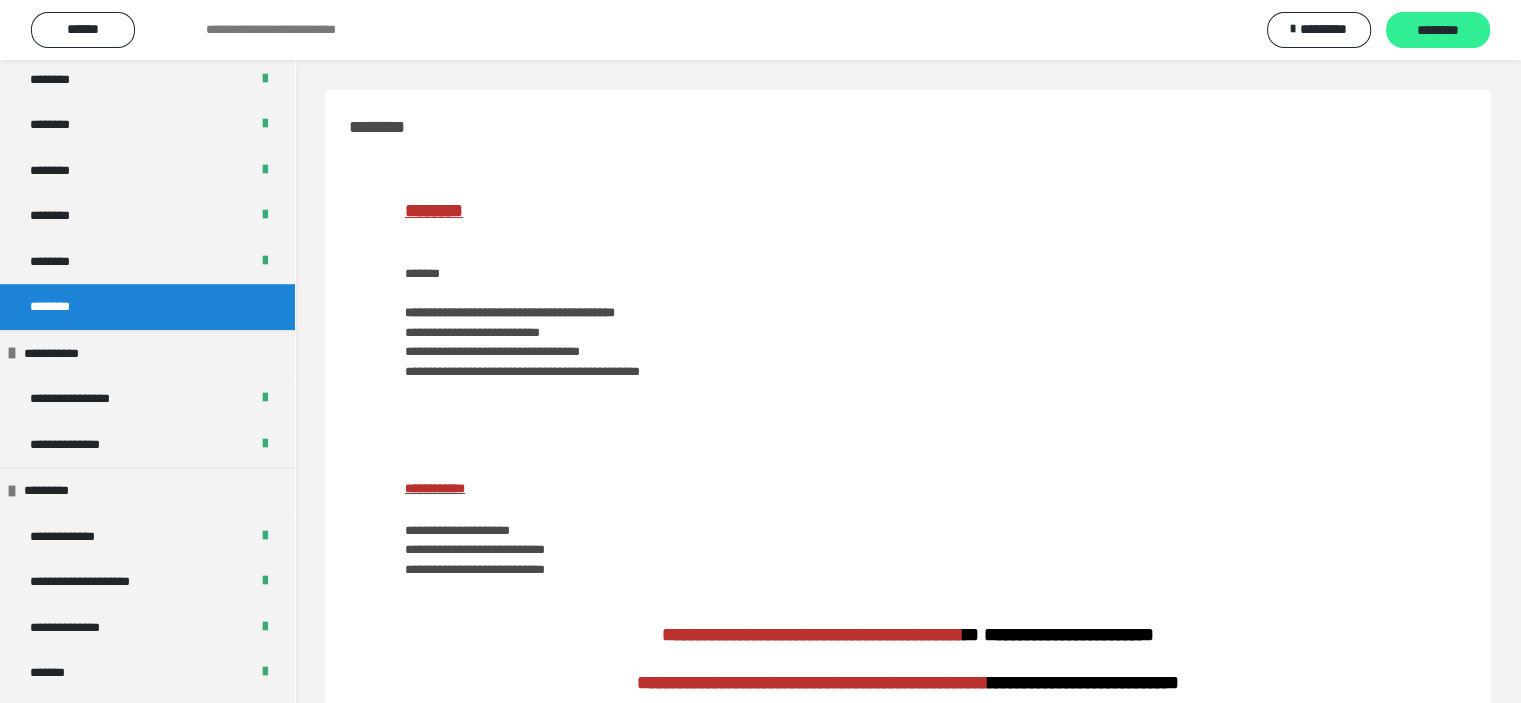 click on "********" at bounding box center [1438, 31] 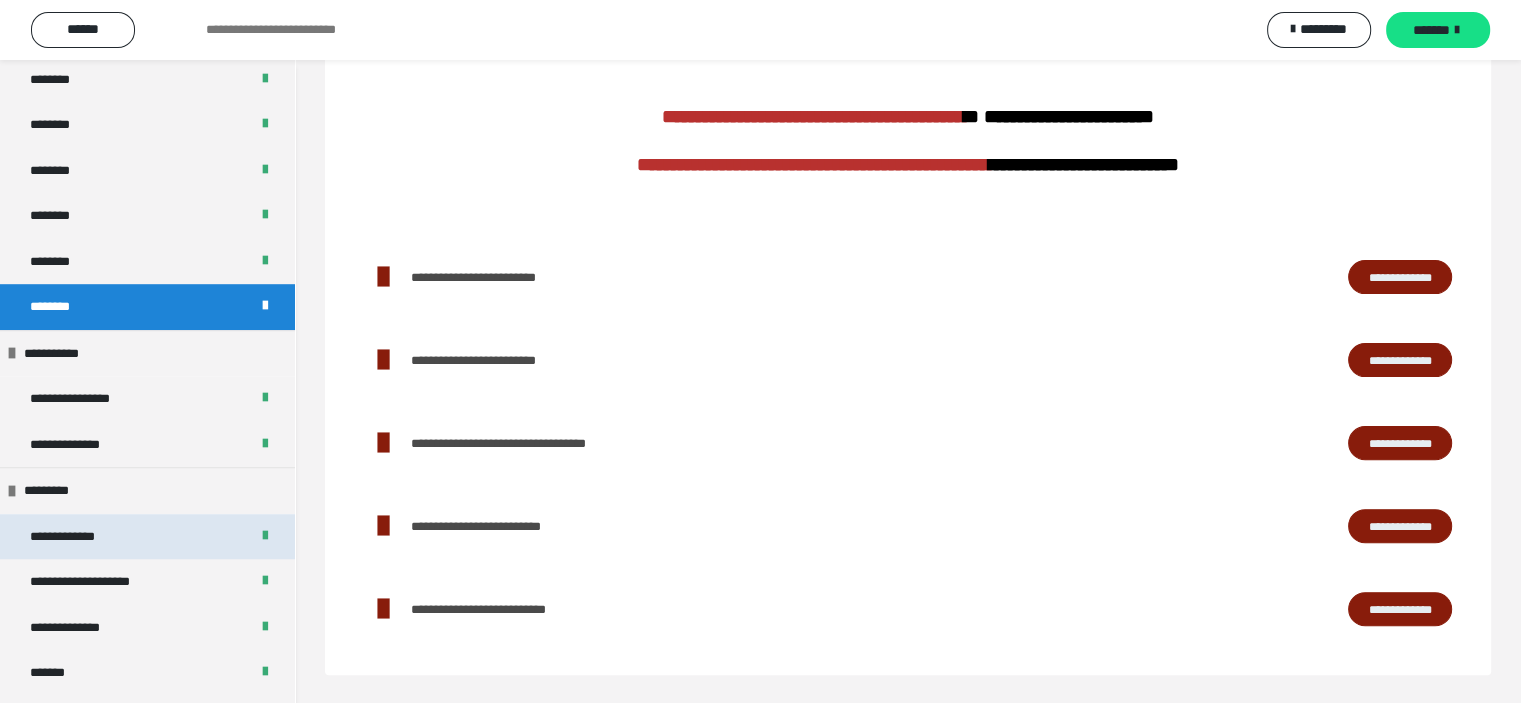 scroll, scrollTop: 519, scrollLeft: 0, axis: vertical 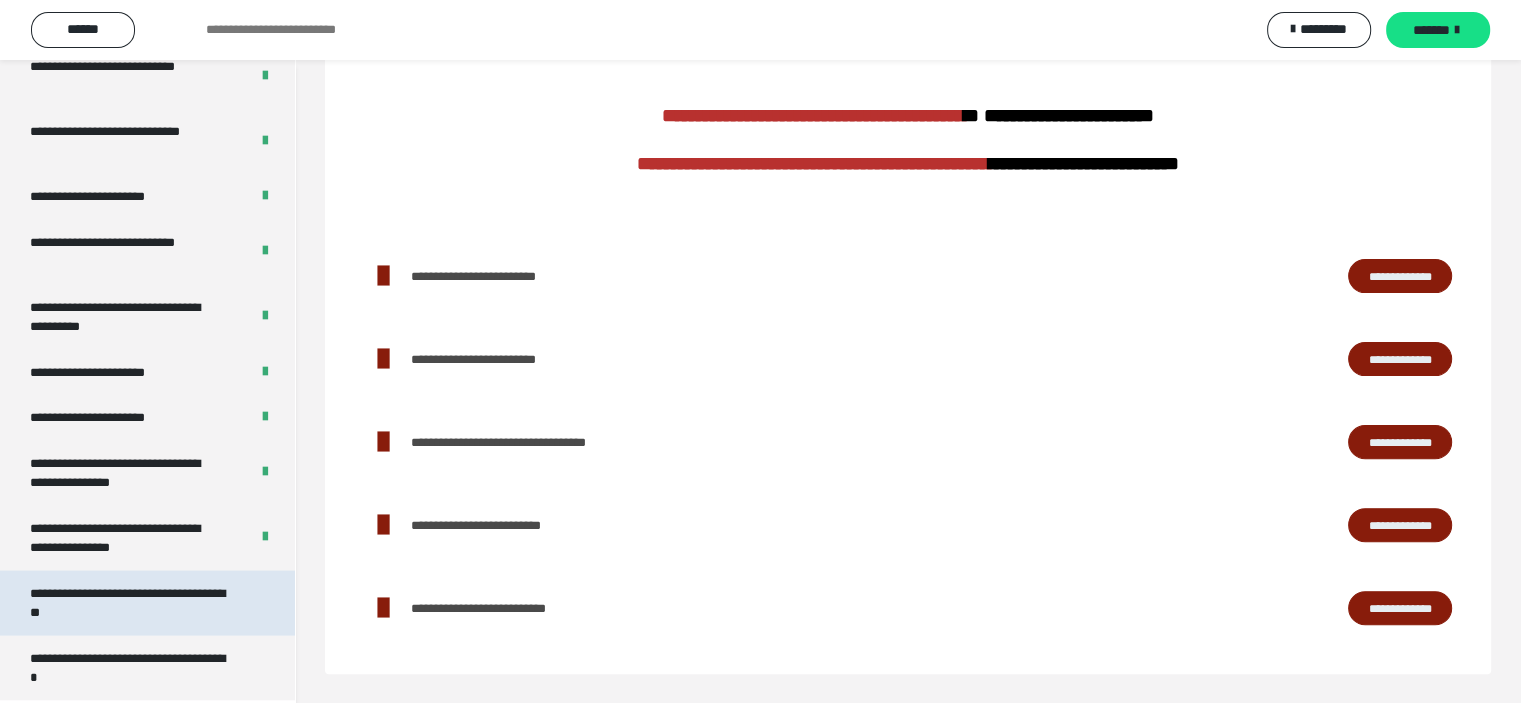 click on "**********" at bounding box center (132, 603) 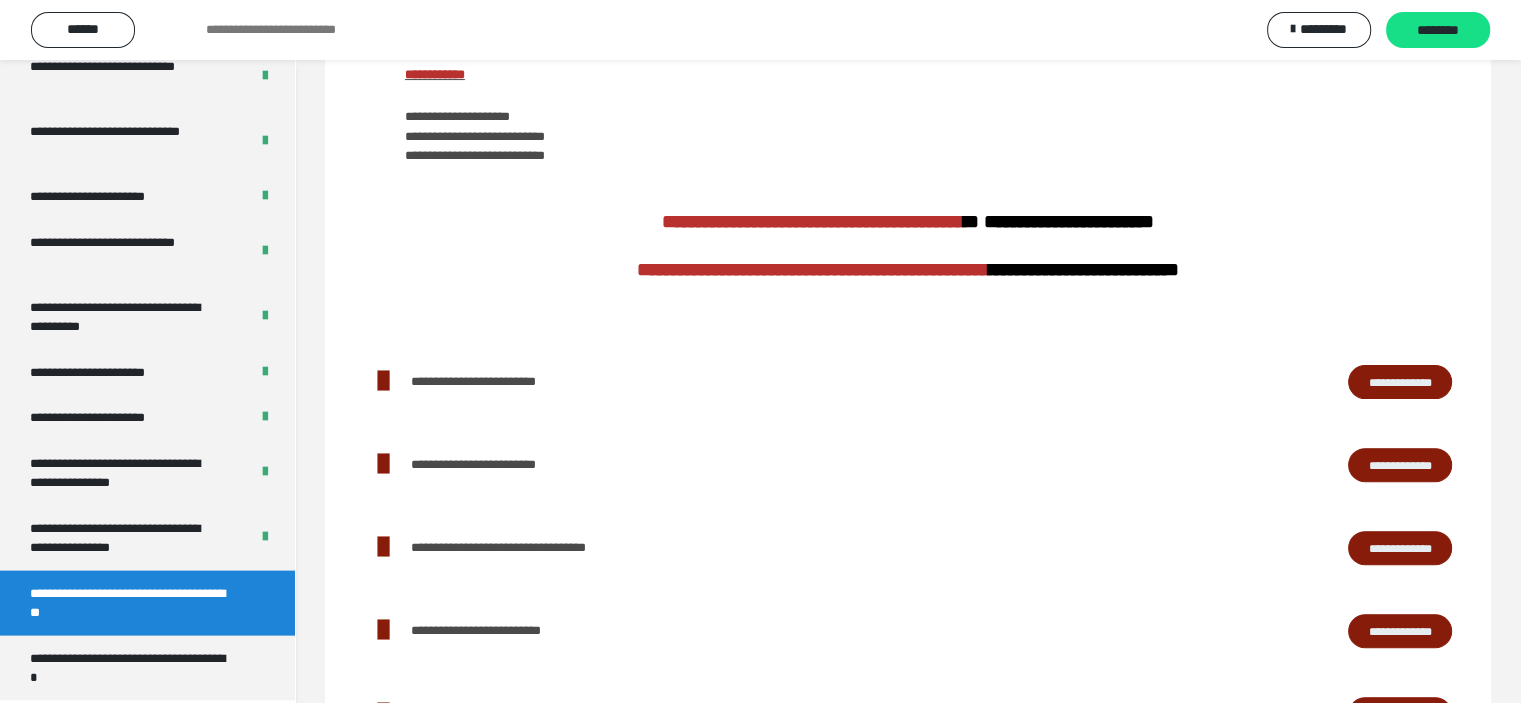 scroll, scrollTop: 60, scrollLeft: 0, axis: vertical 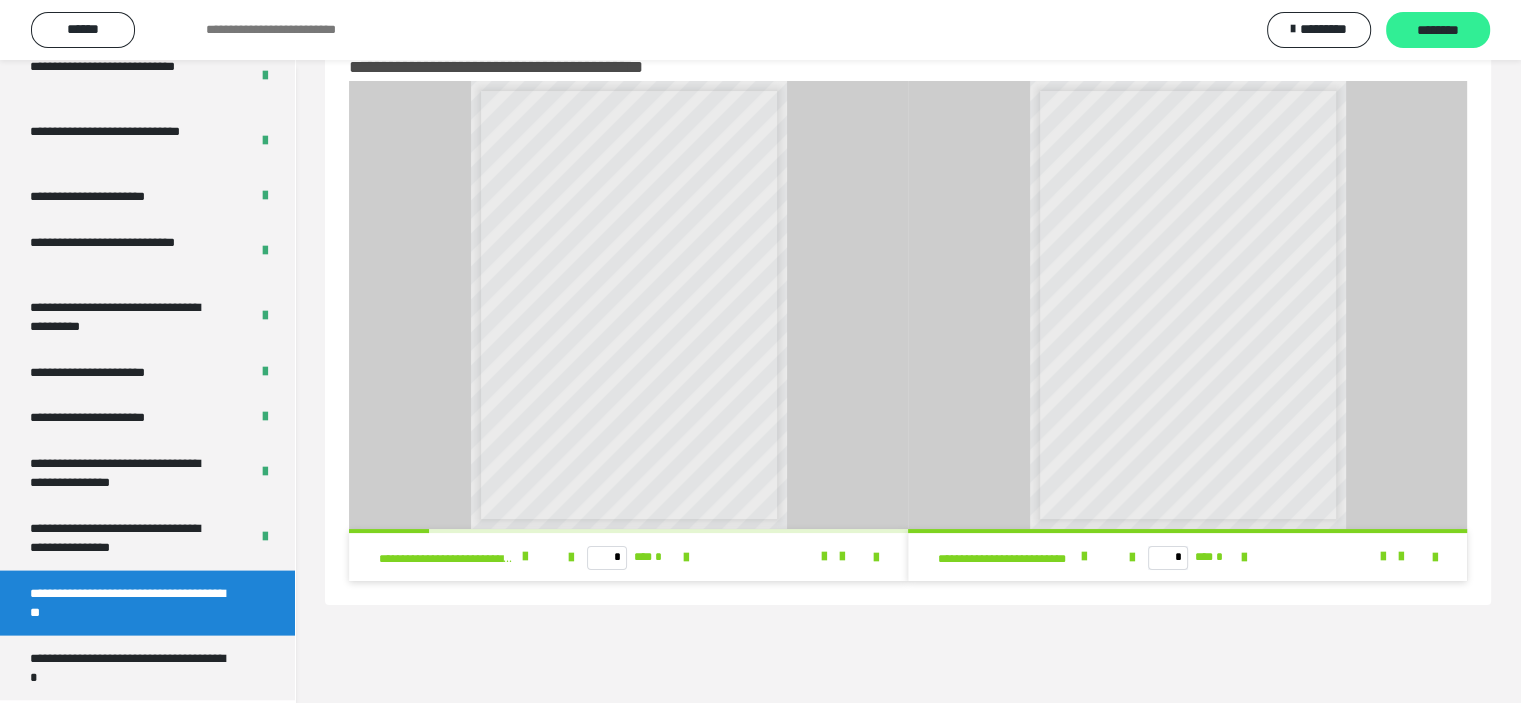 click on "********" at bounding box center (1438, 31) 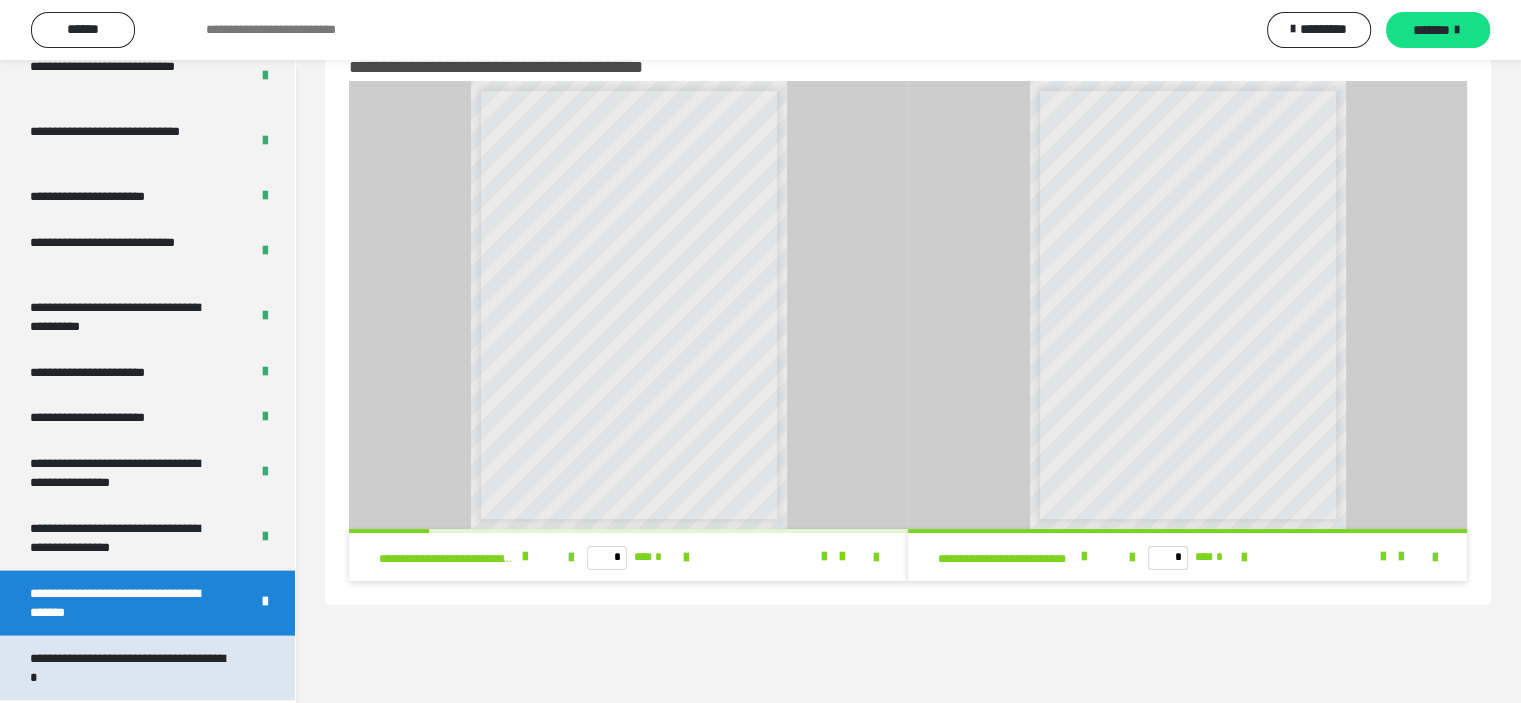 click on "**********" at bounding box center [132, 668] 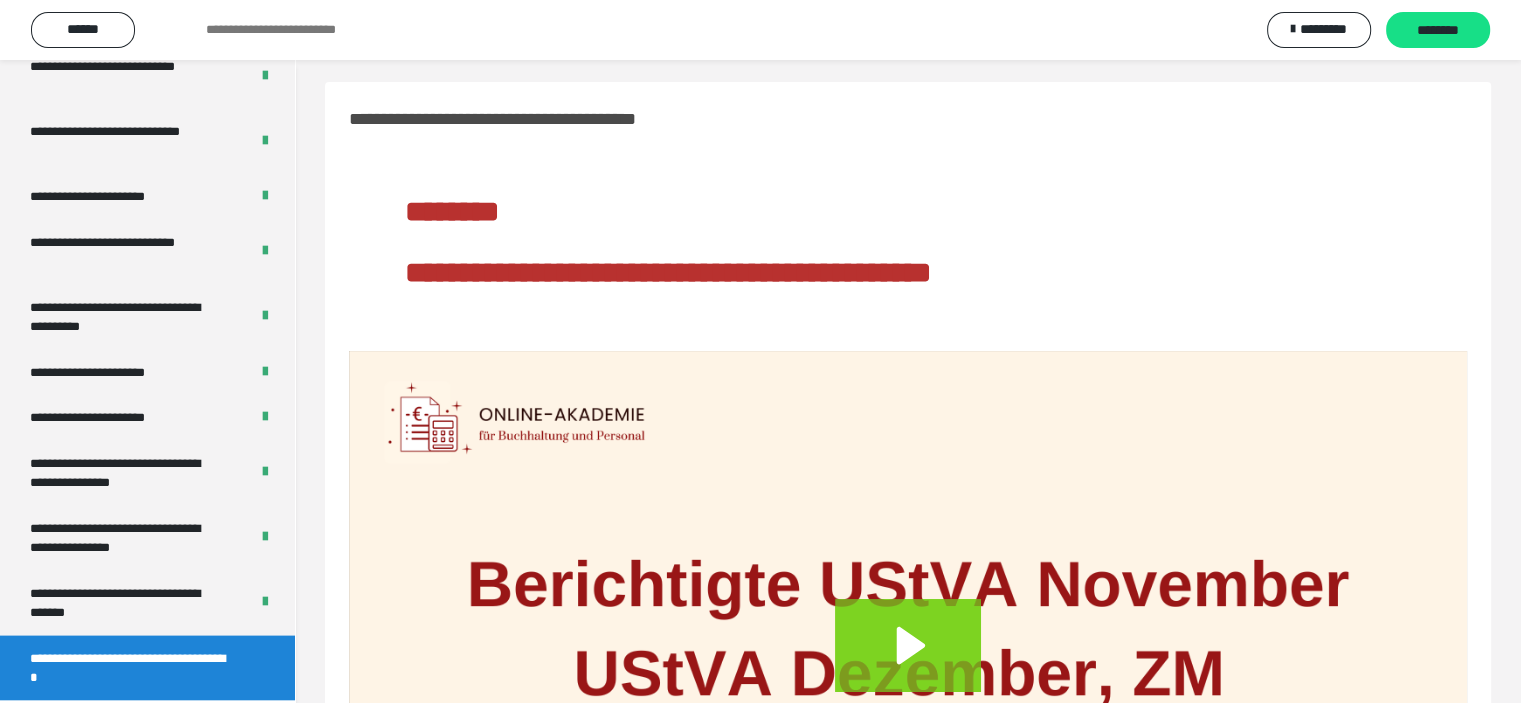 scroll, scrollTop: 0, scrollLeft: 0, axis: both 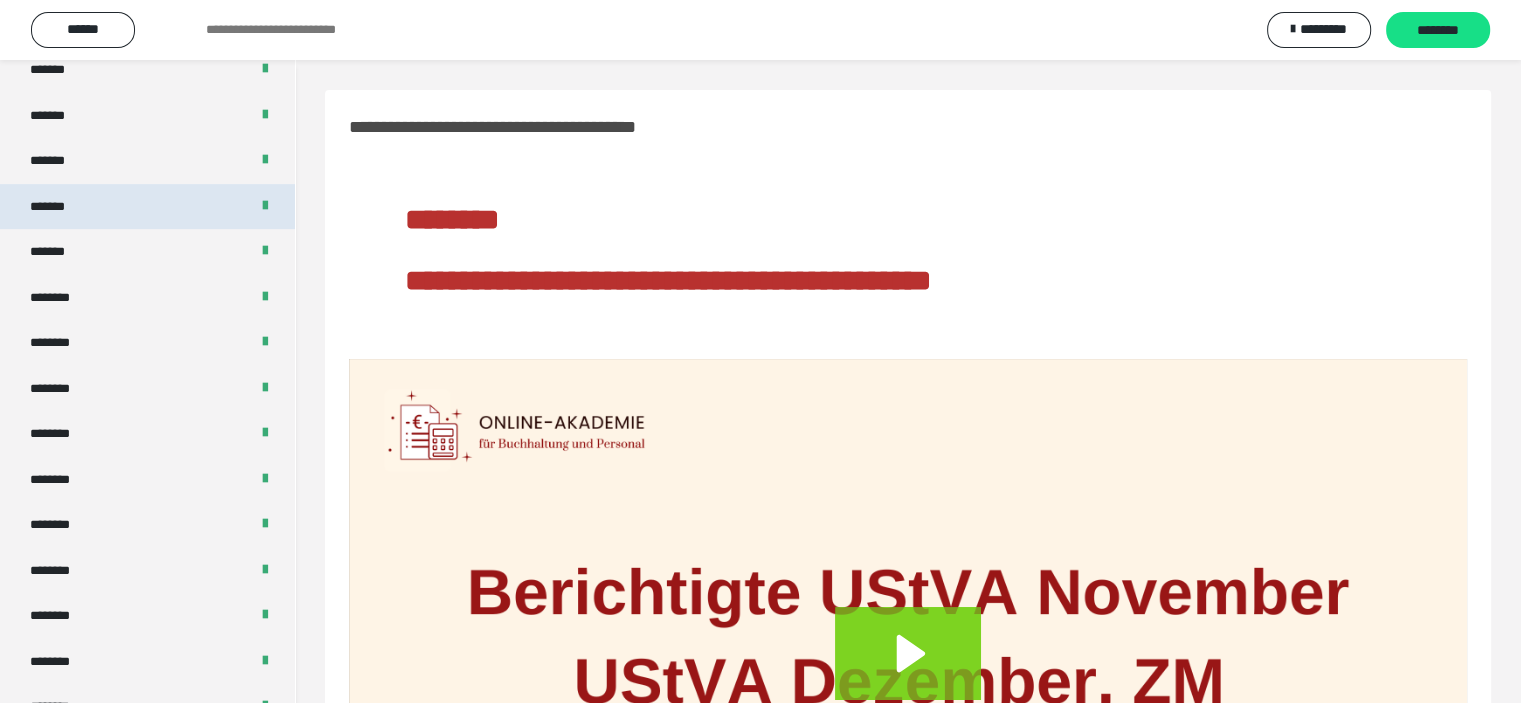 click on "*******" at bounding box center [147, 207] 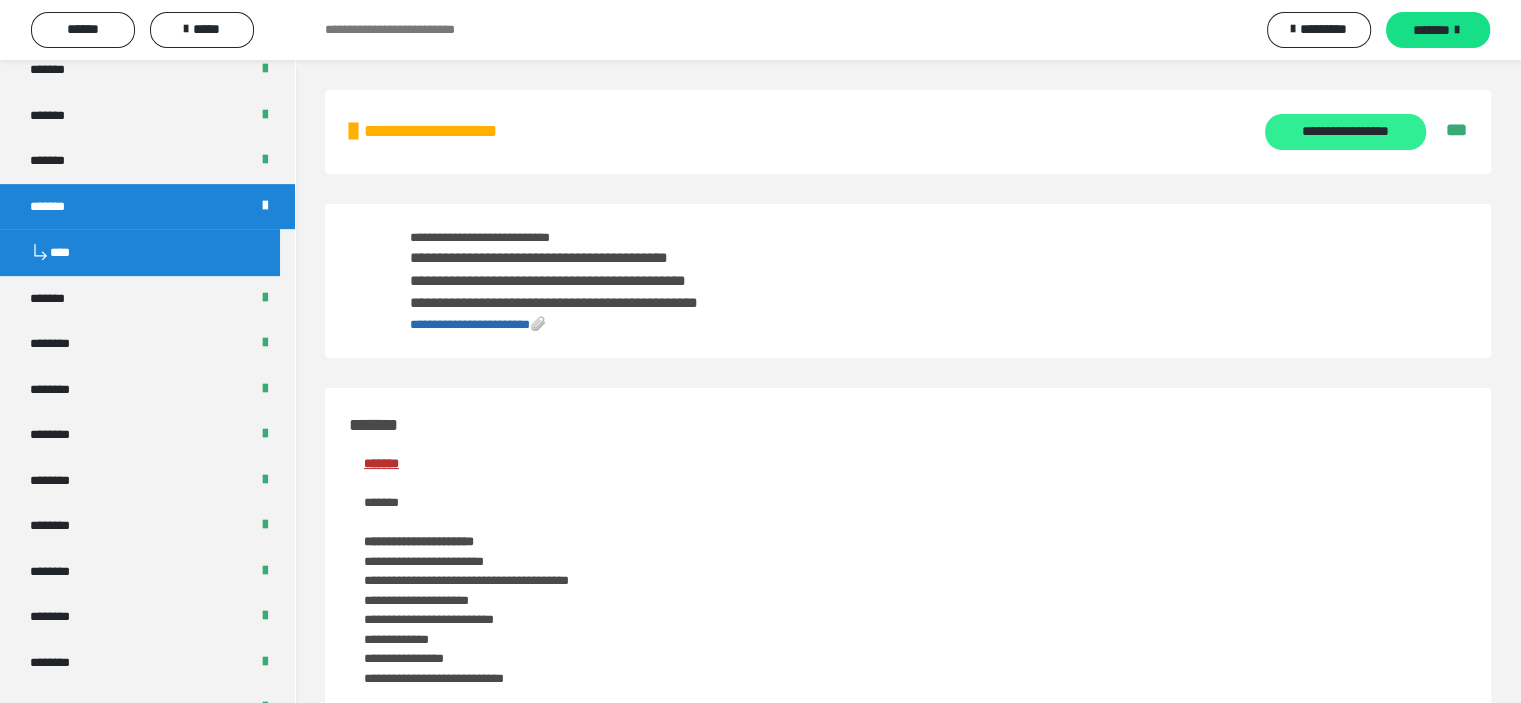 click on "**********" at bounding box center [1345, 132] 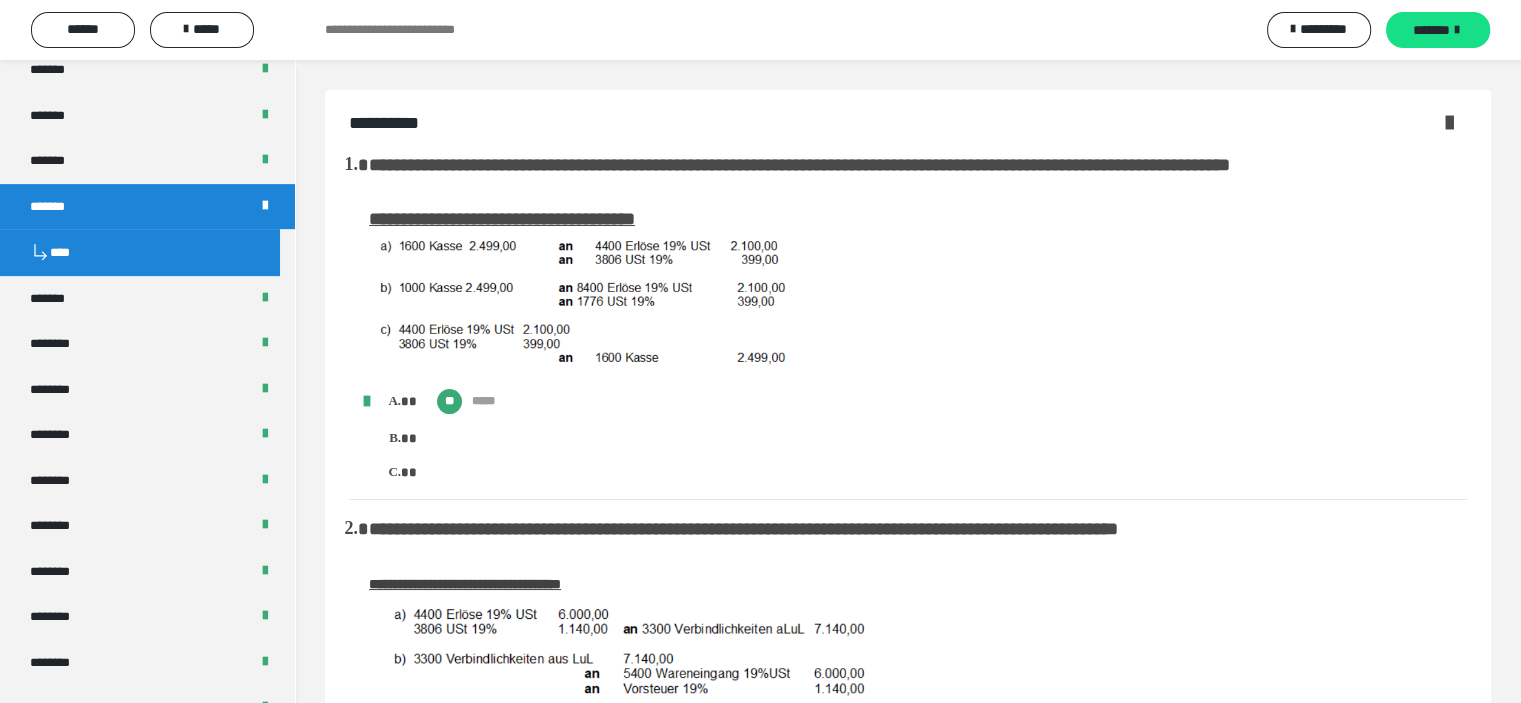 click at bounding box center [1449, 122] 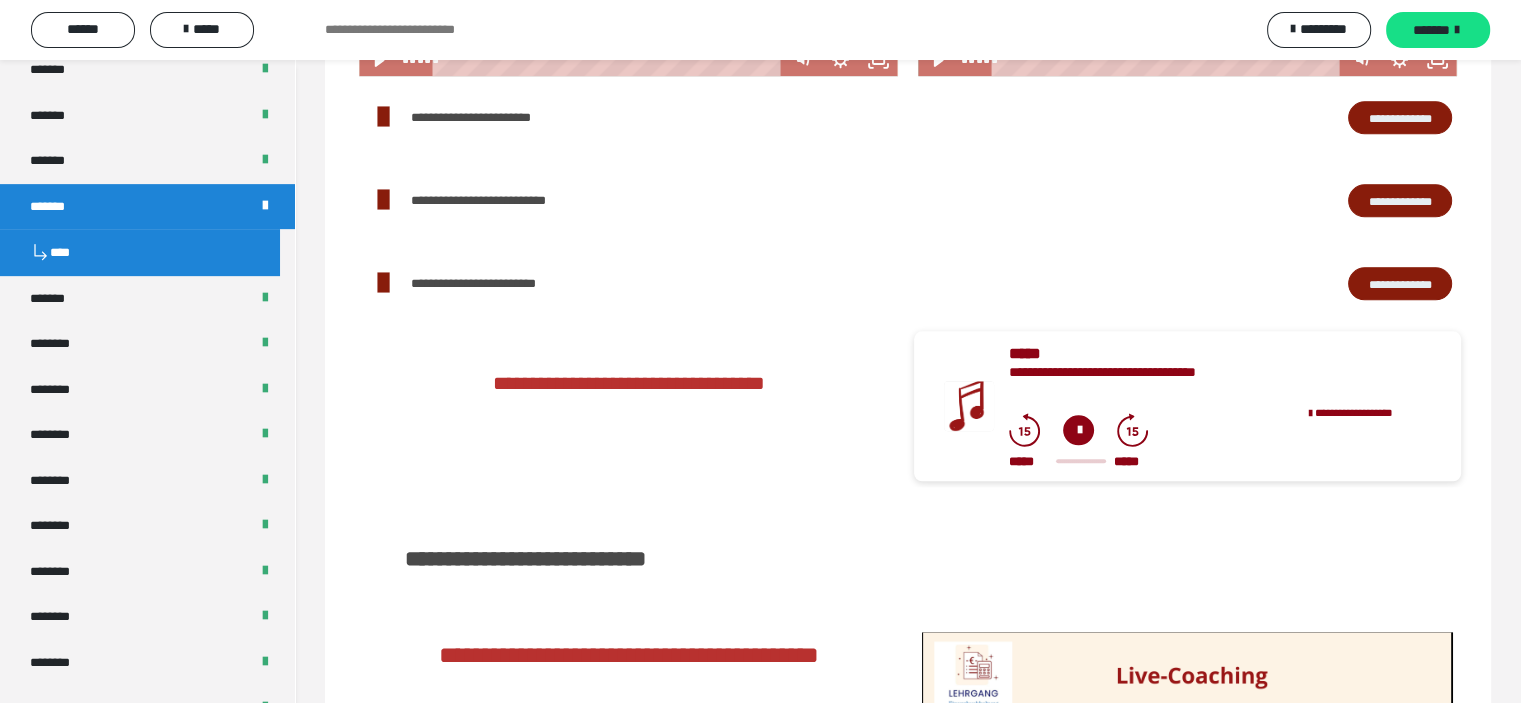scroll, scrollTop: 2121, scrollLeft: 0, axis: vertical 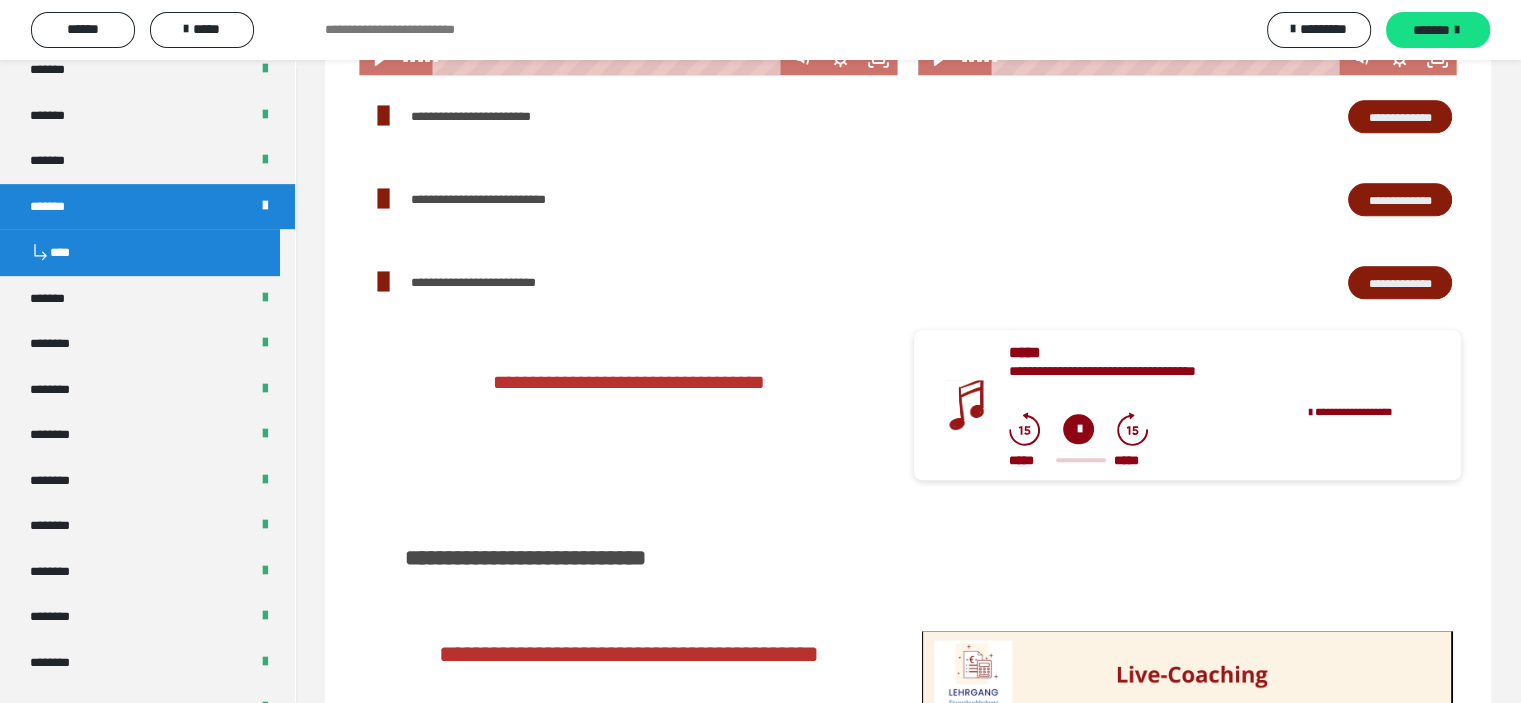 click on "**********" at bounding box center (1400, 283) 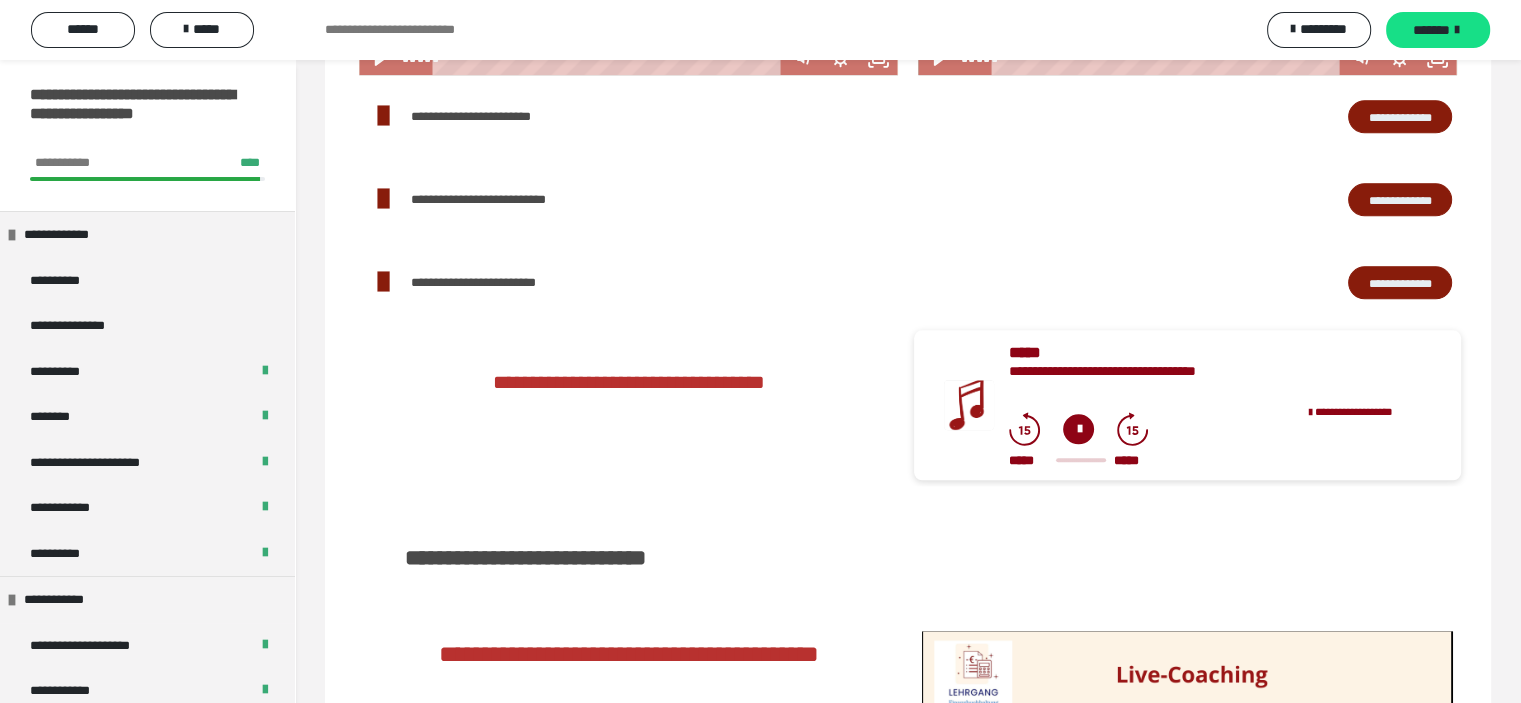 scroll, scrollTop: 0, scrollLeft: 0, axis: both 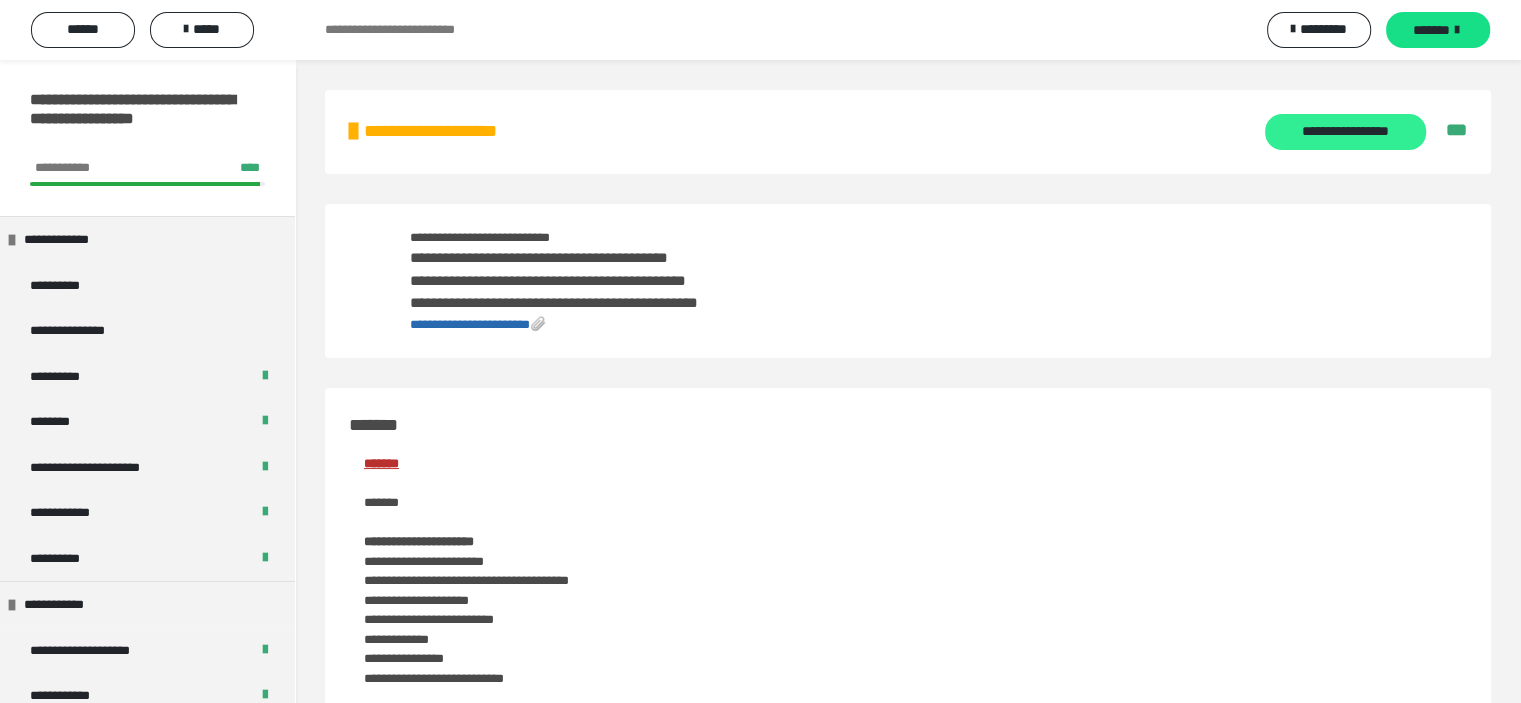 click on "**********" at bounding box center (1345, 132) 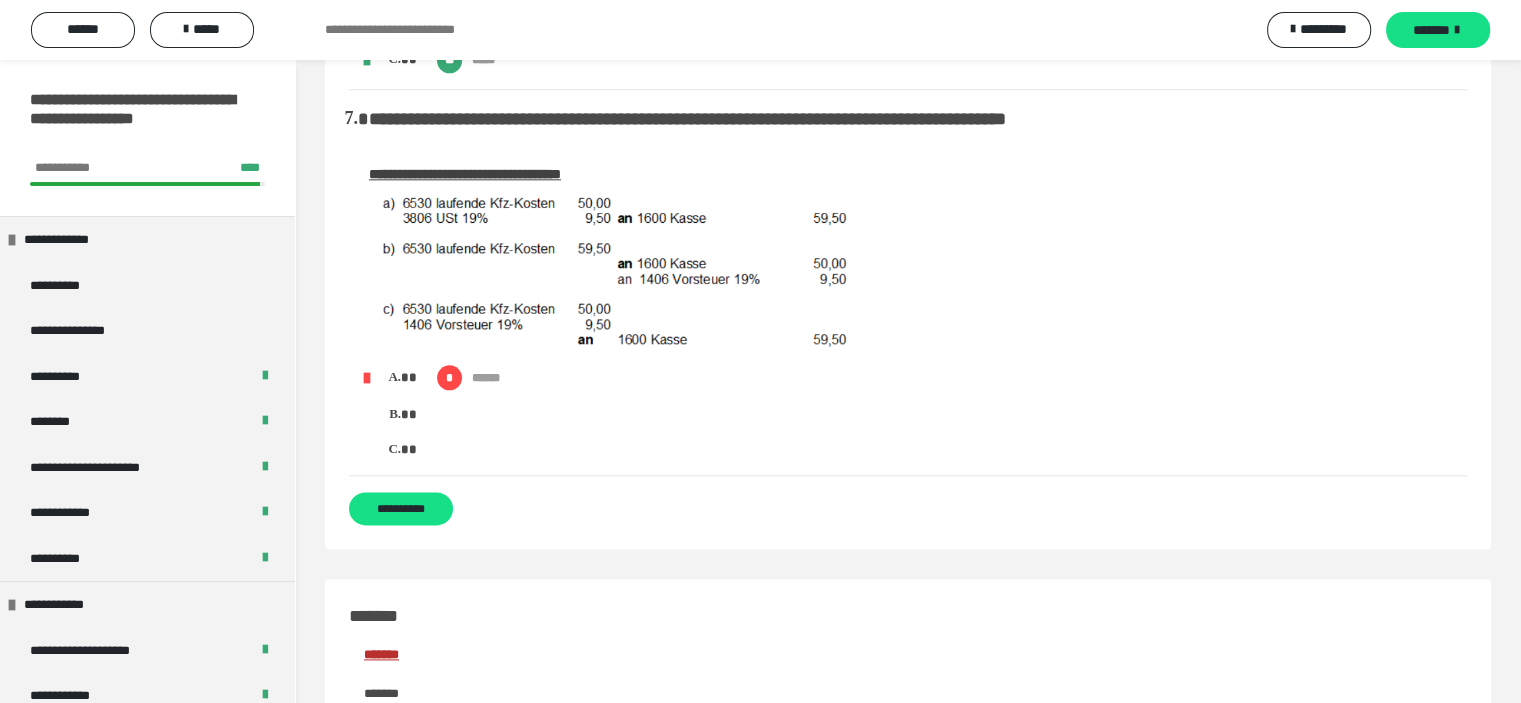 scroll, scrollTop: 2400, scrollLeft: 0, axis: vertical 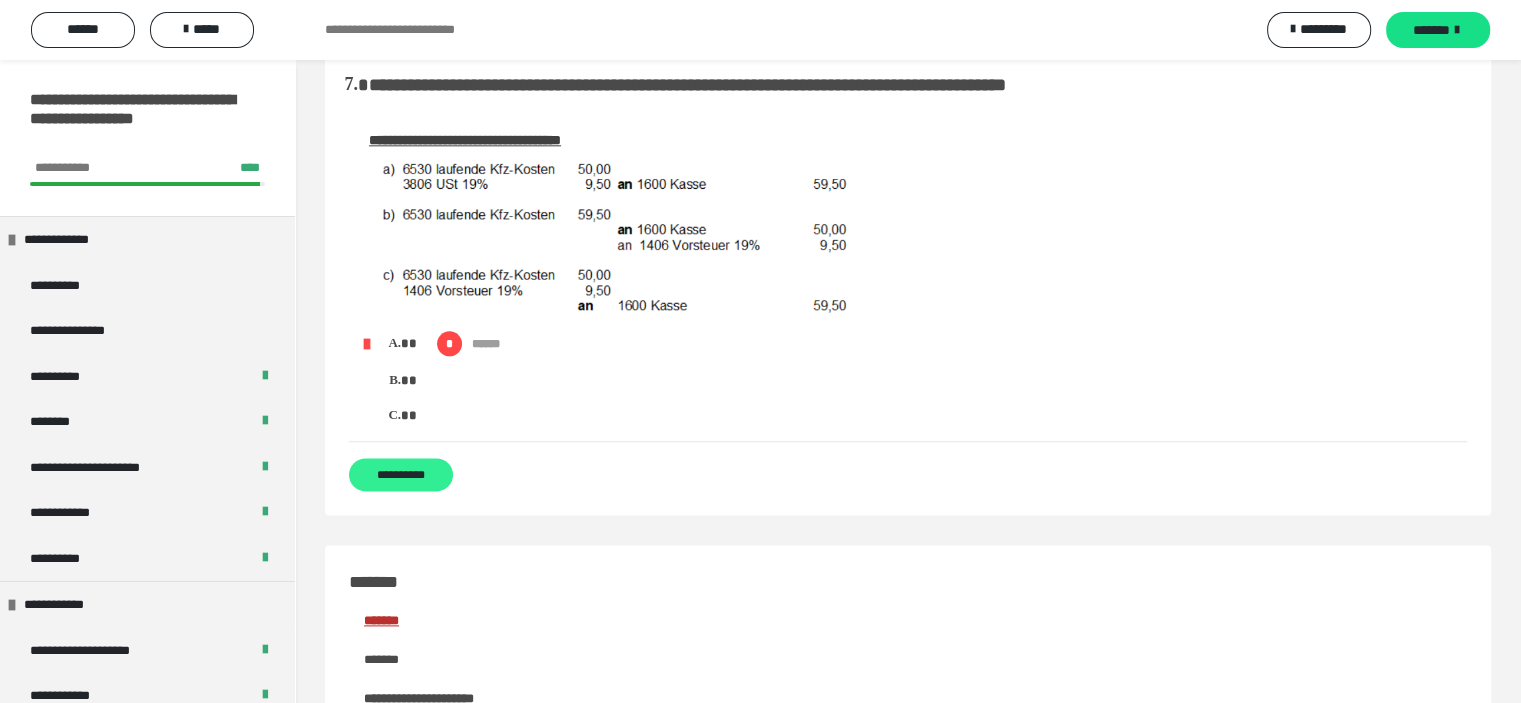 click on "**********" at bounding box center [401, 474] 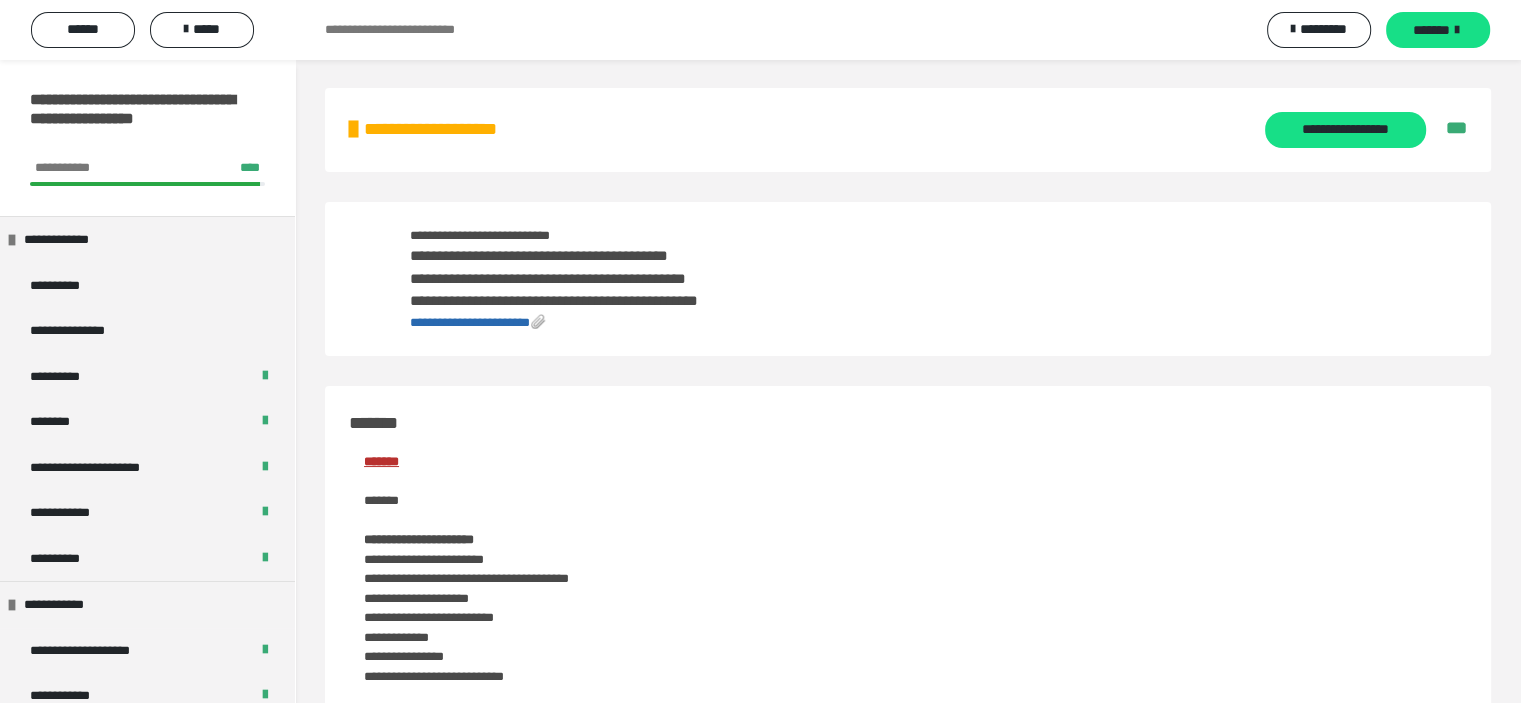 scroll, scrollTop: 0, scrollLeft: 0, axis: both 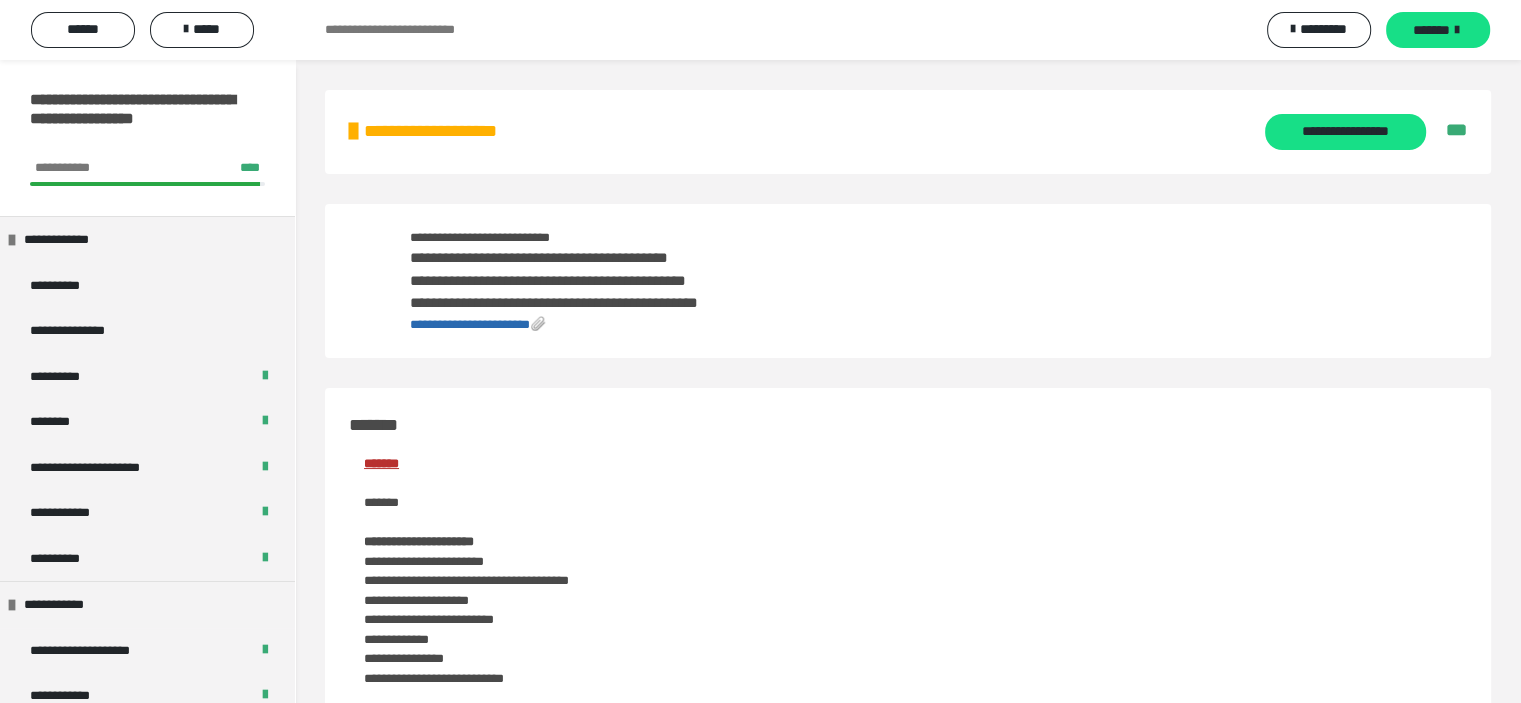 click on "**********" at bounding box center [470, 324] 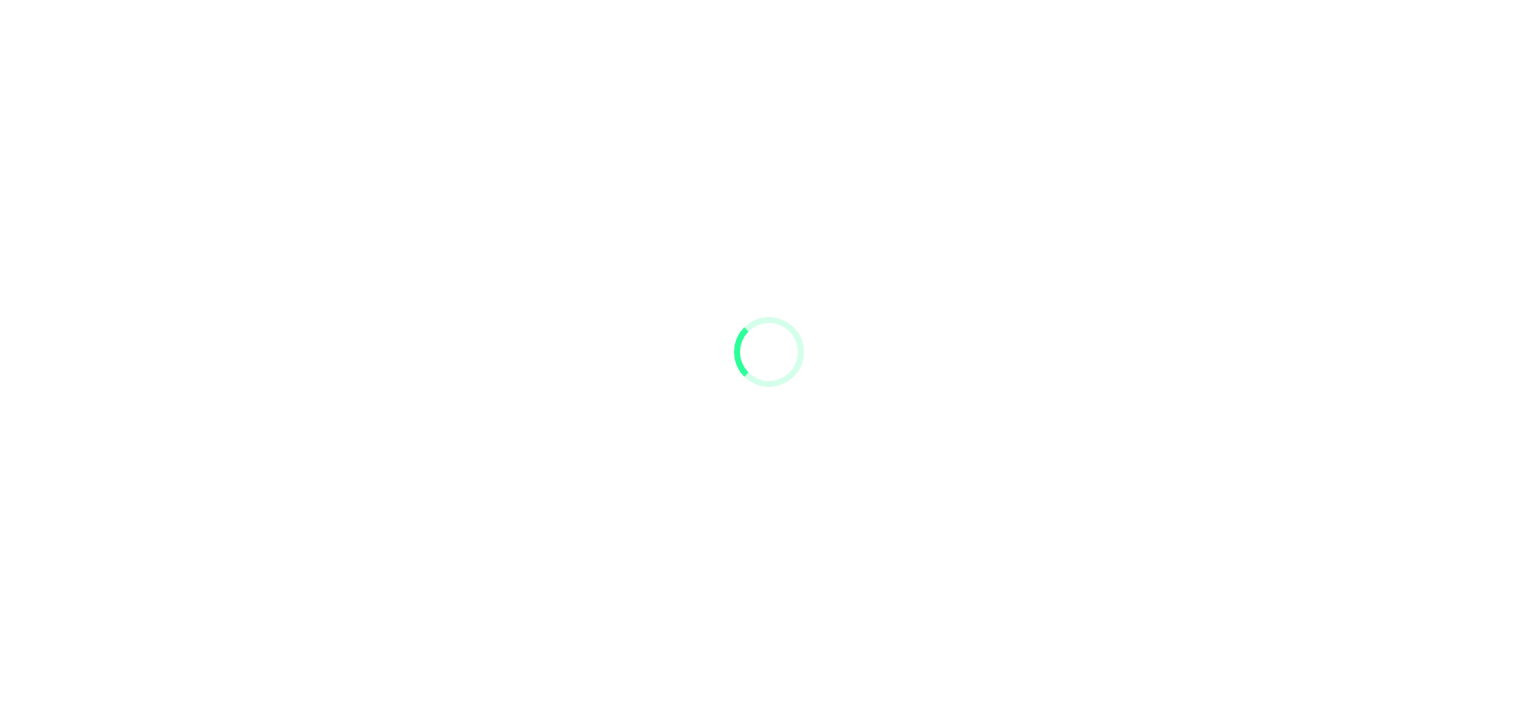 scroll, scrollTop: 0, scrollLeft: 0, axis: both 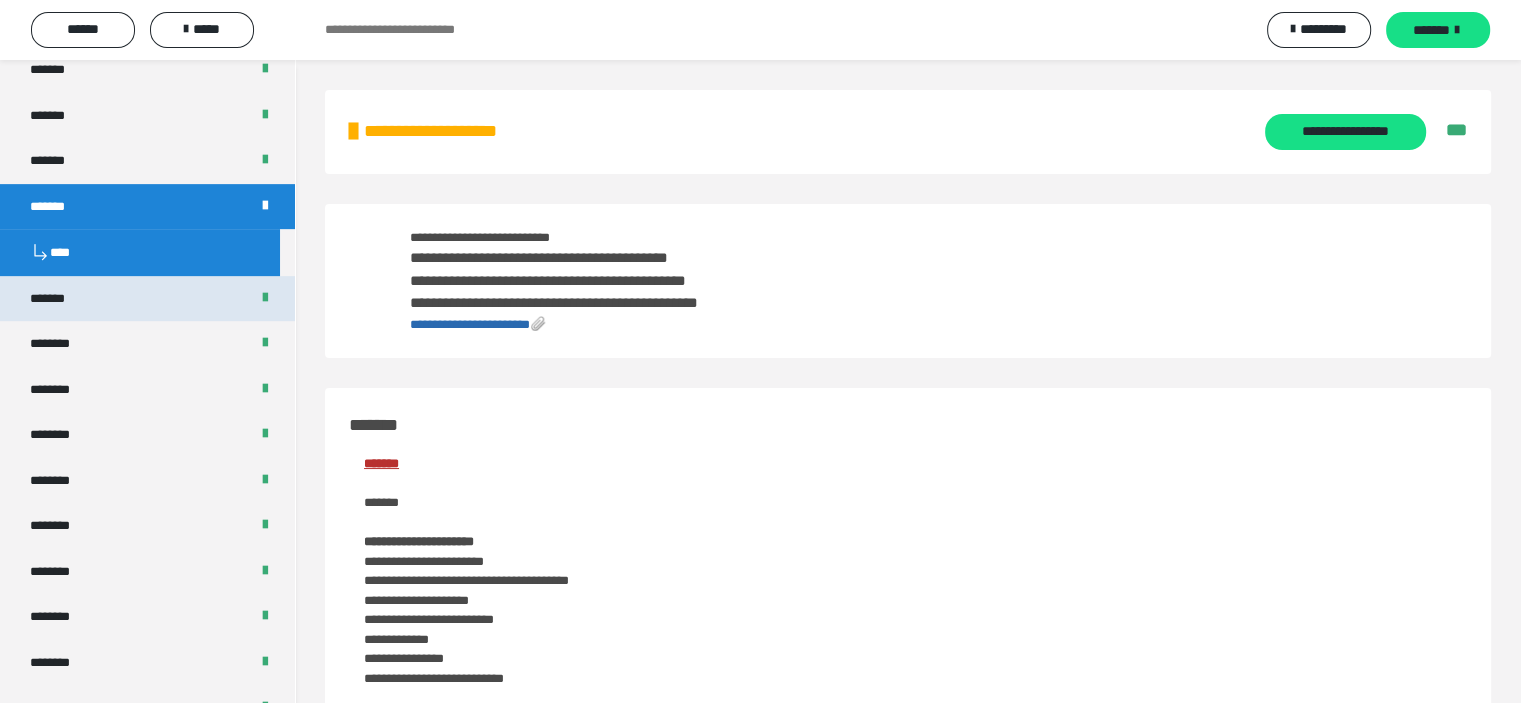click on "*******" at bounding box center (58, 299) 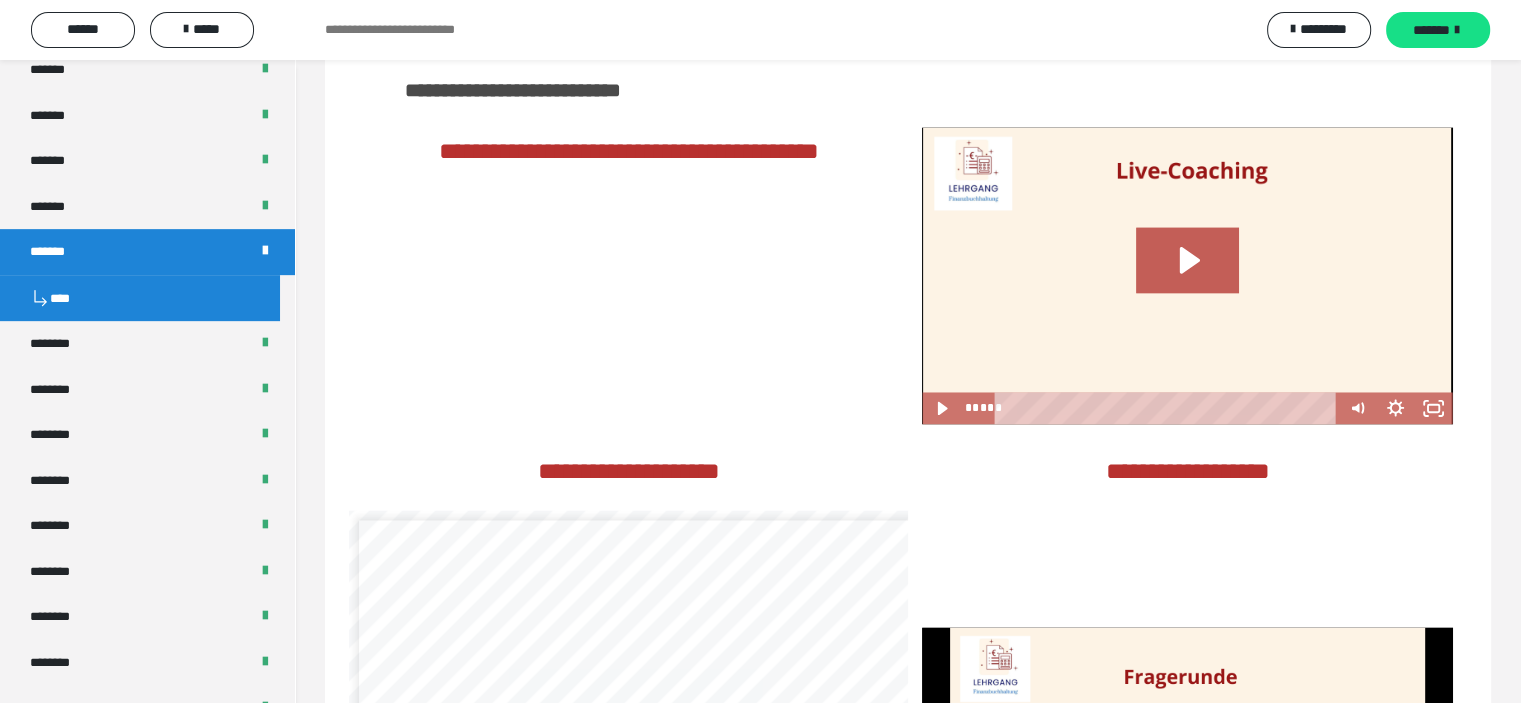 scroll, scrollTop: 3300, scrollLeft: 0, axis: vertical 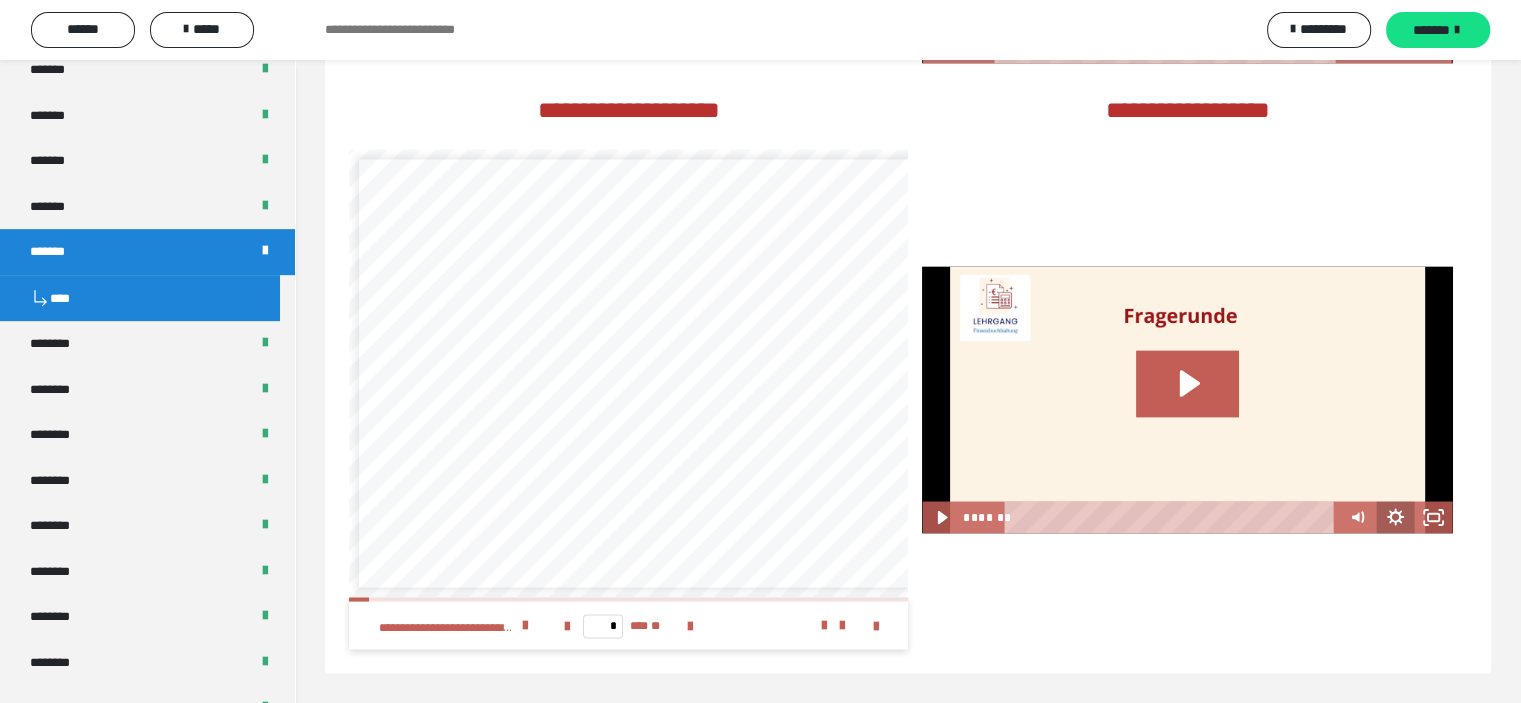 click 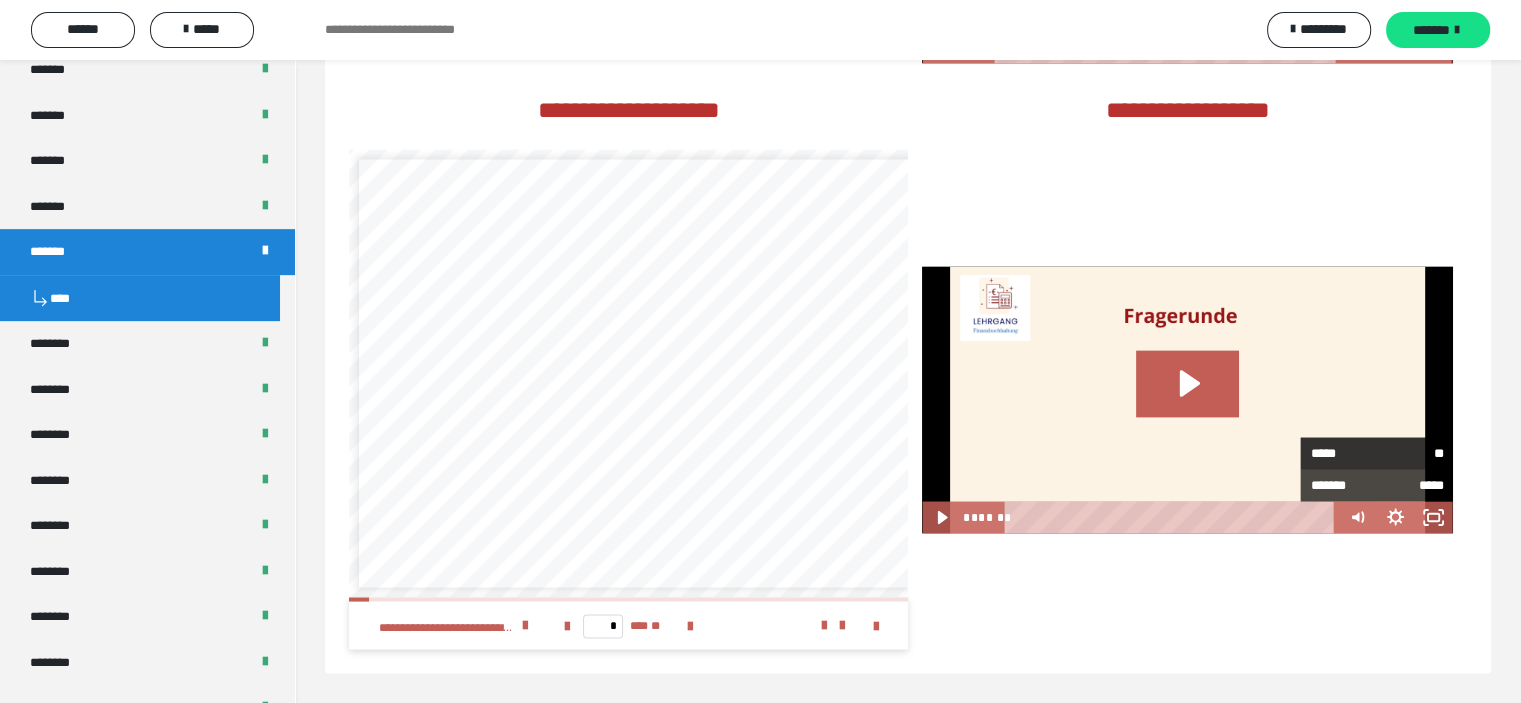click on "**" at bounding box center (1410, 452) 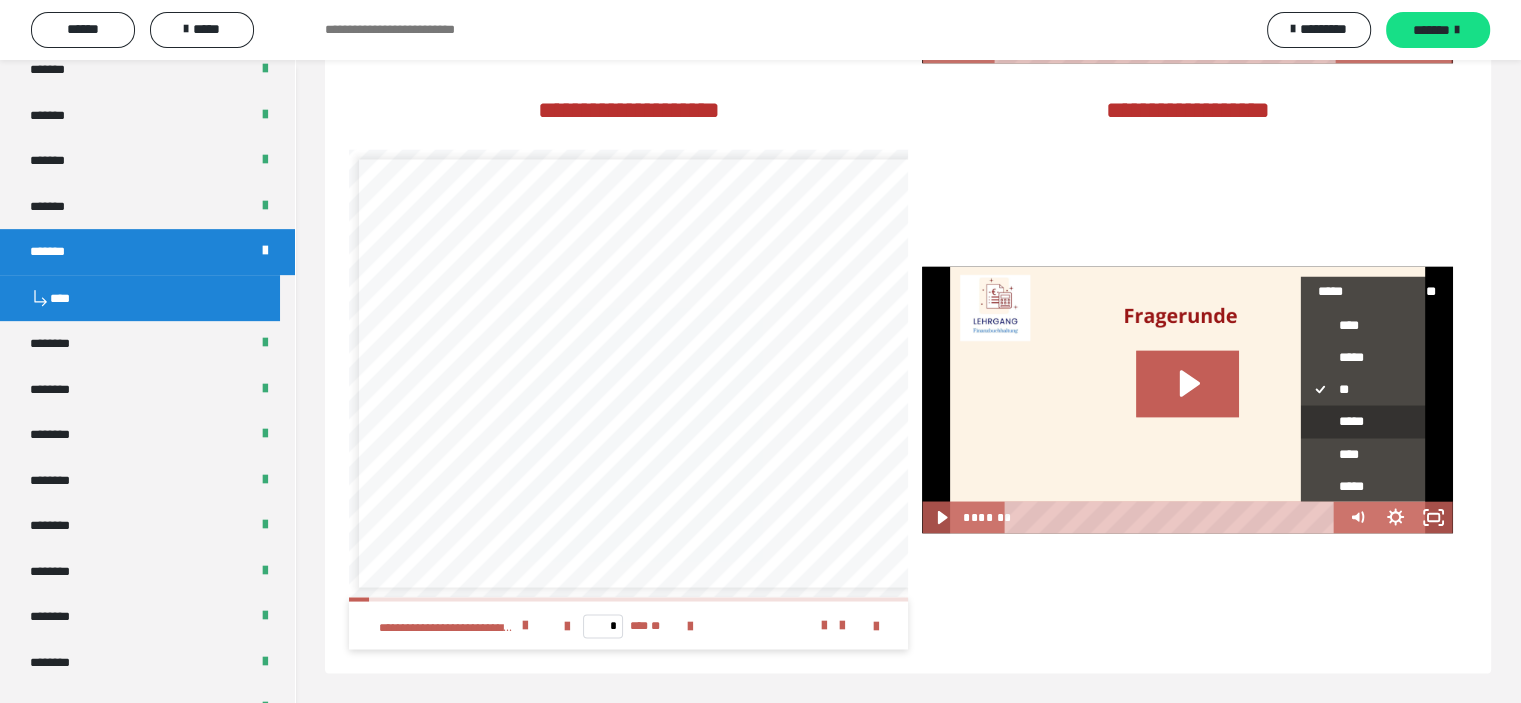 click on "*****" at bounding box center (1369, 421) 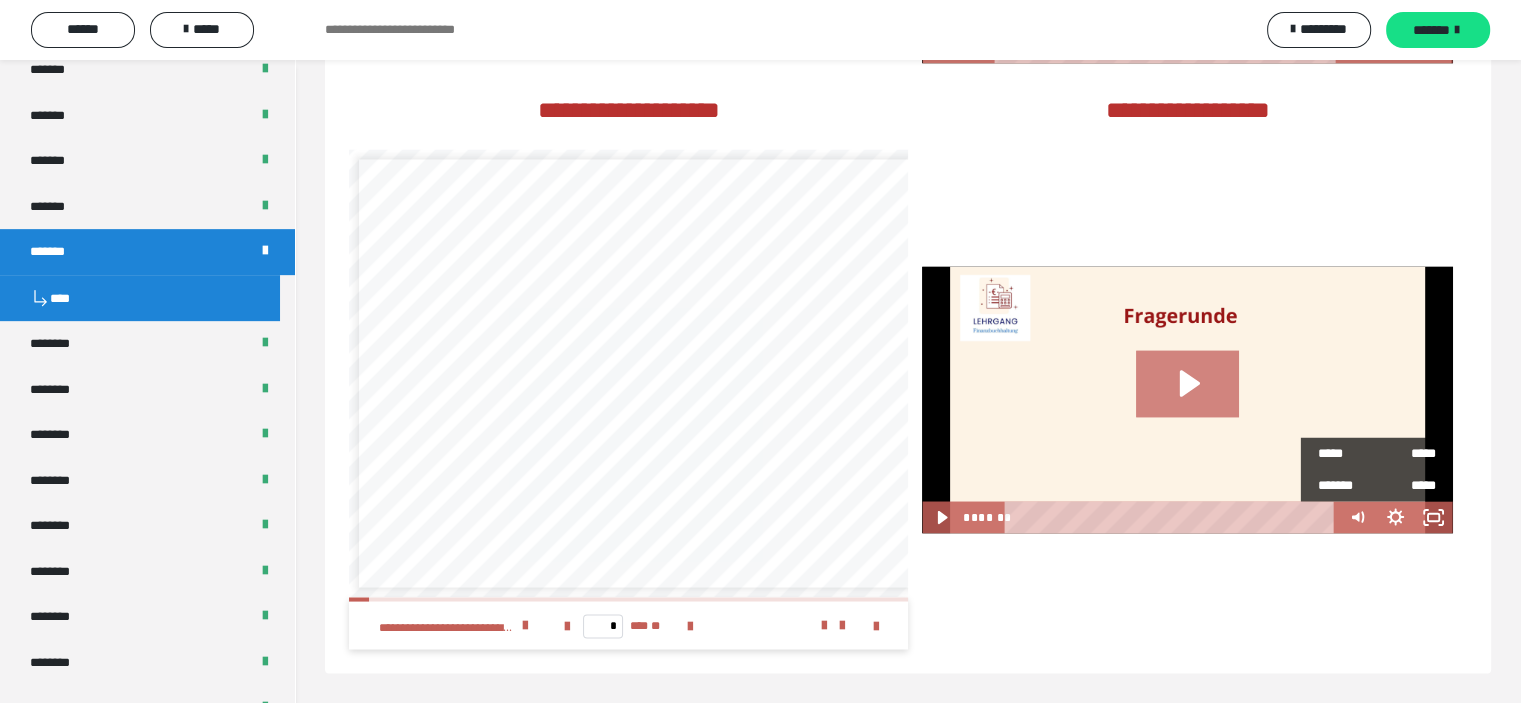 click 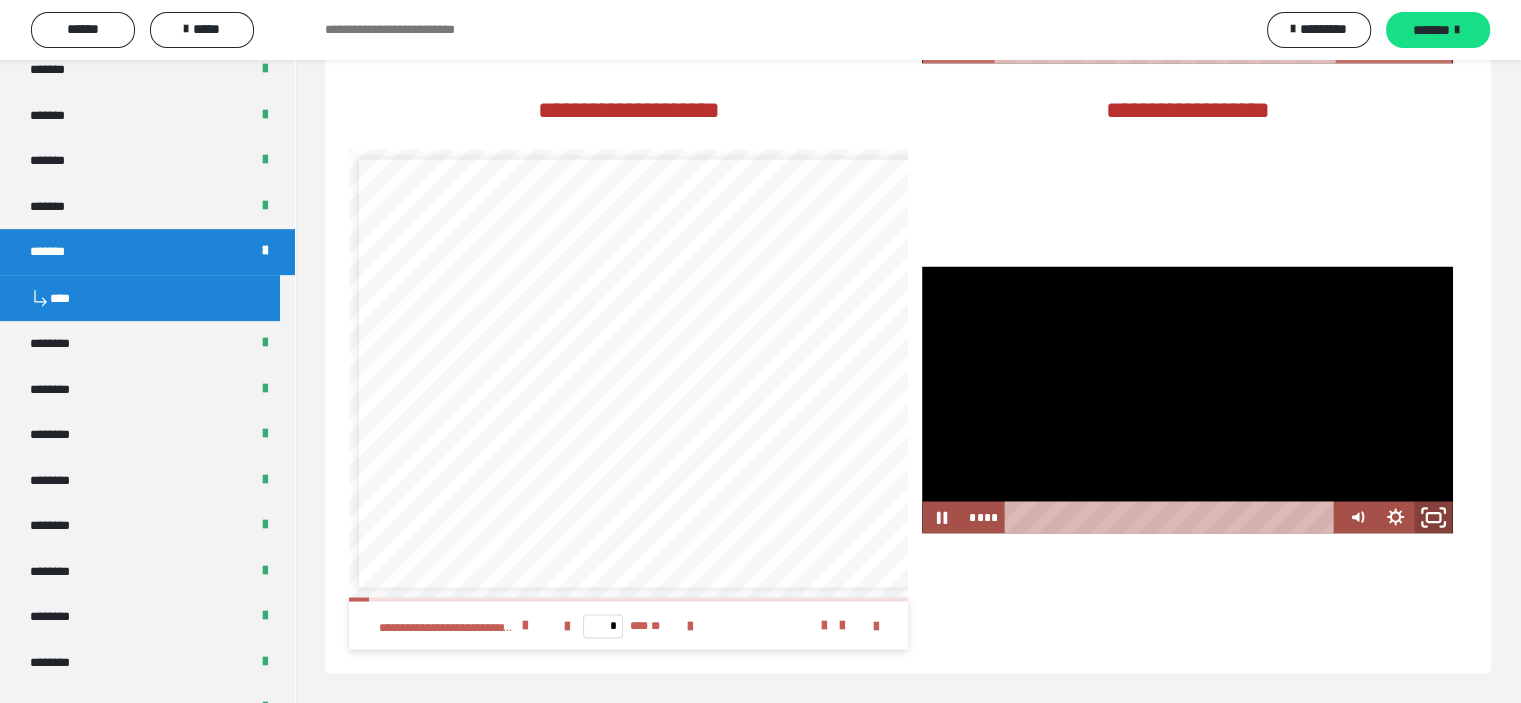 click 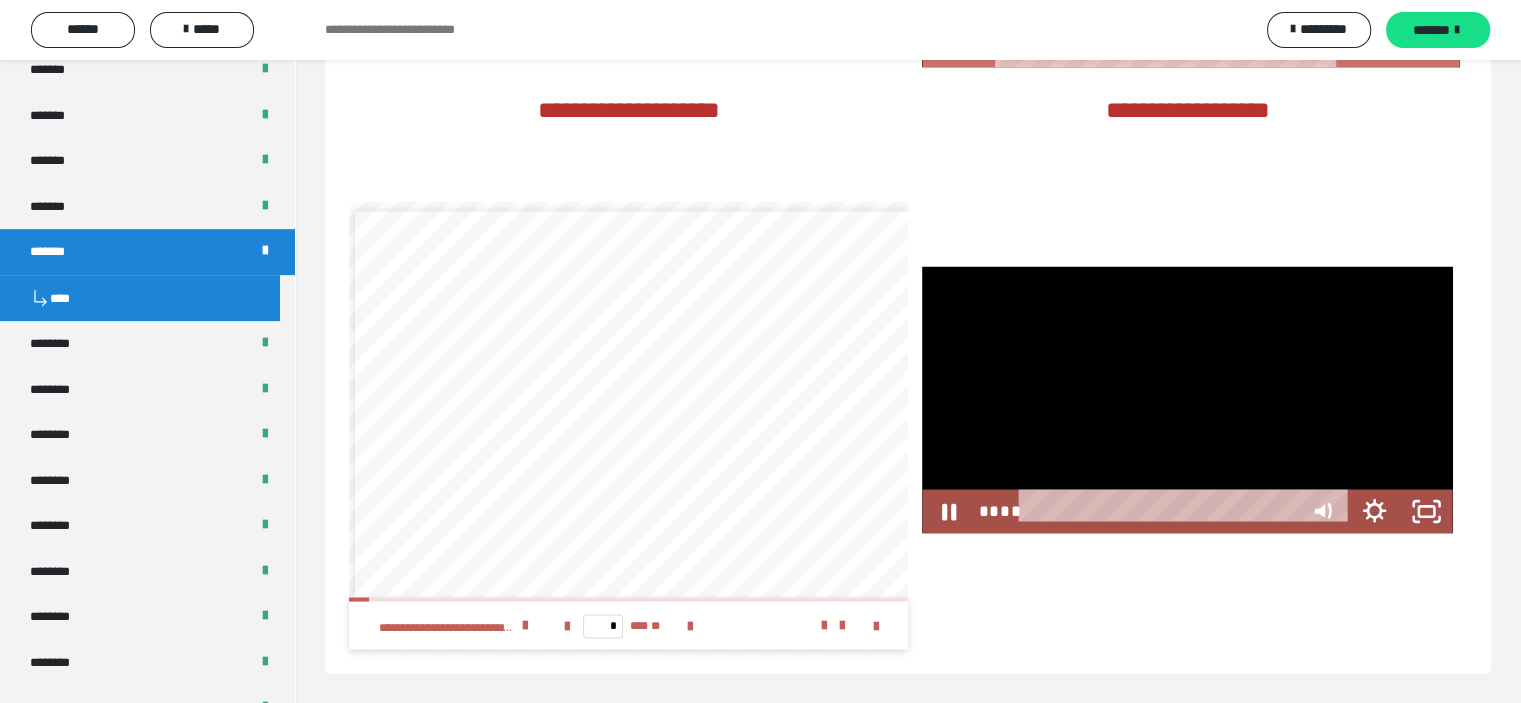 scroll, scrollTop: 3394, scrollLeft: 0, axis: vertical 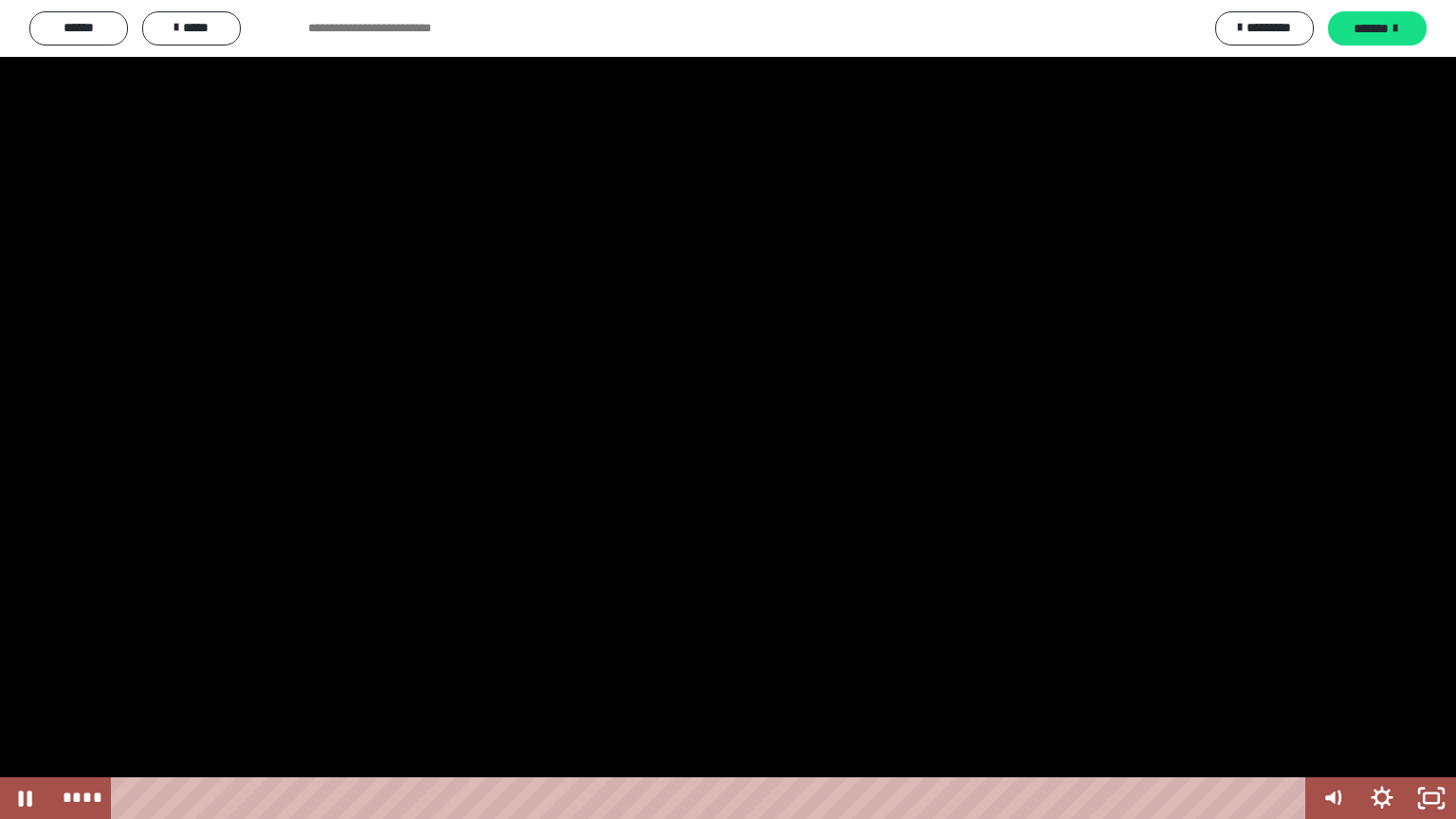 click at bounding box center [728, 410] 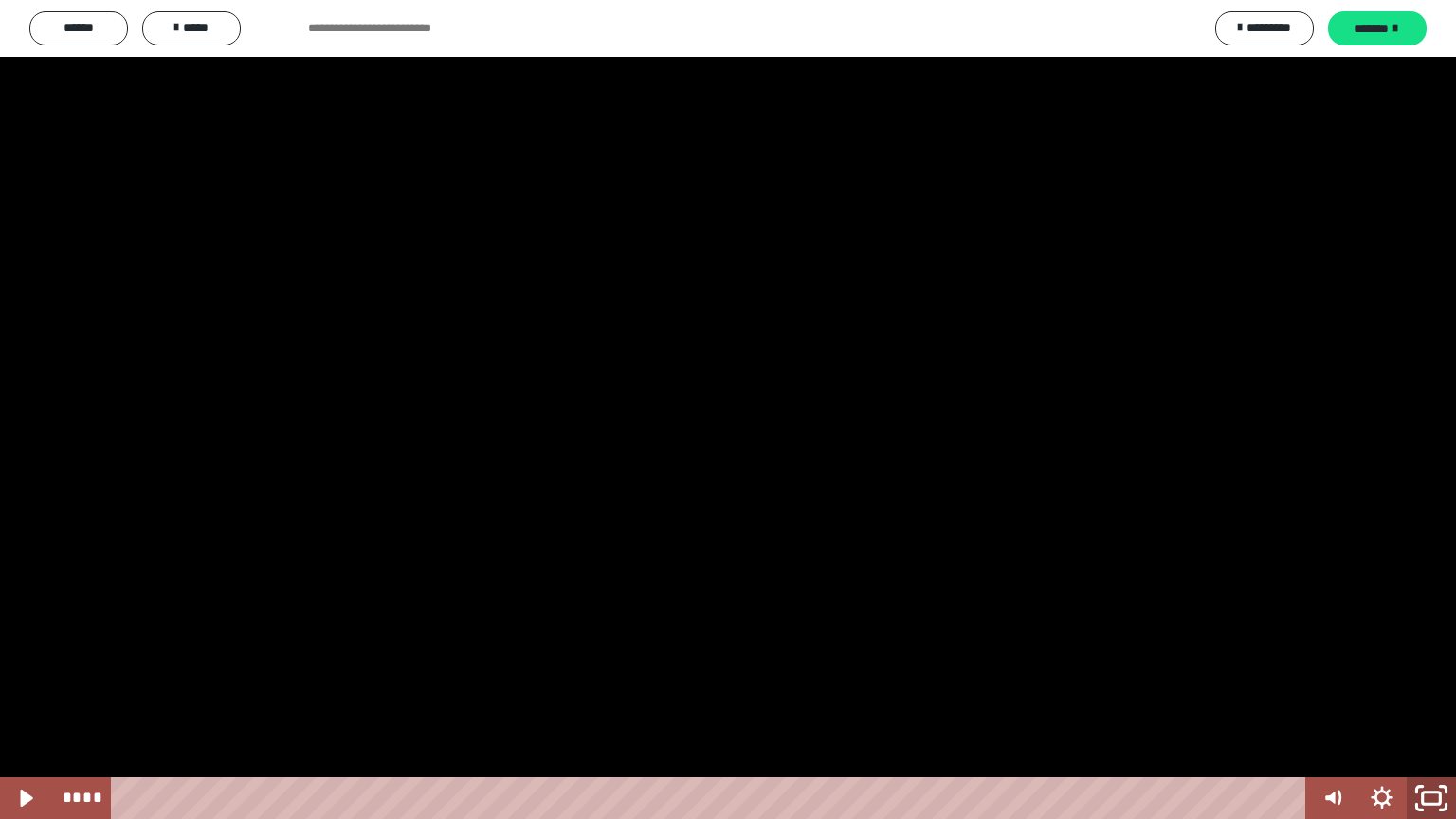 click 